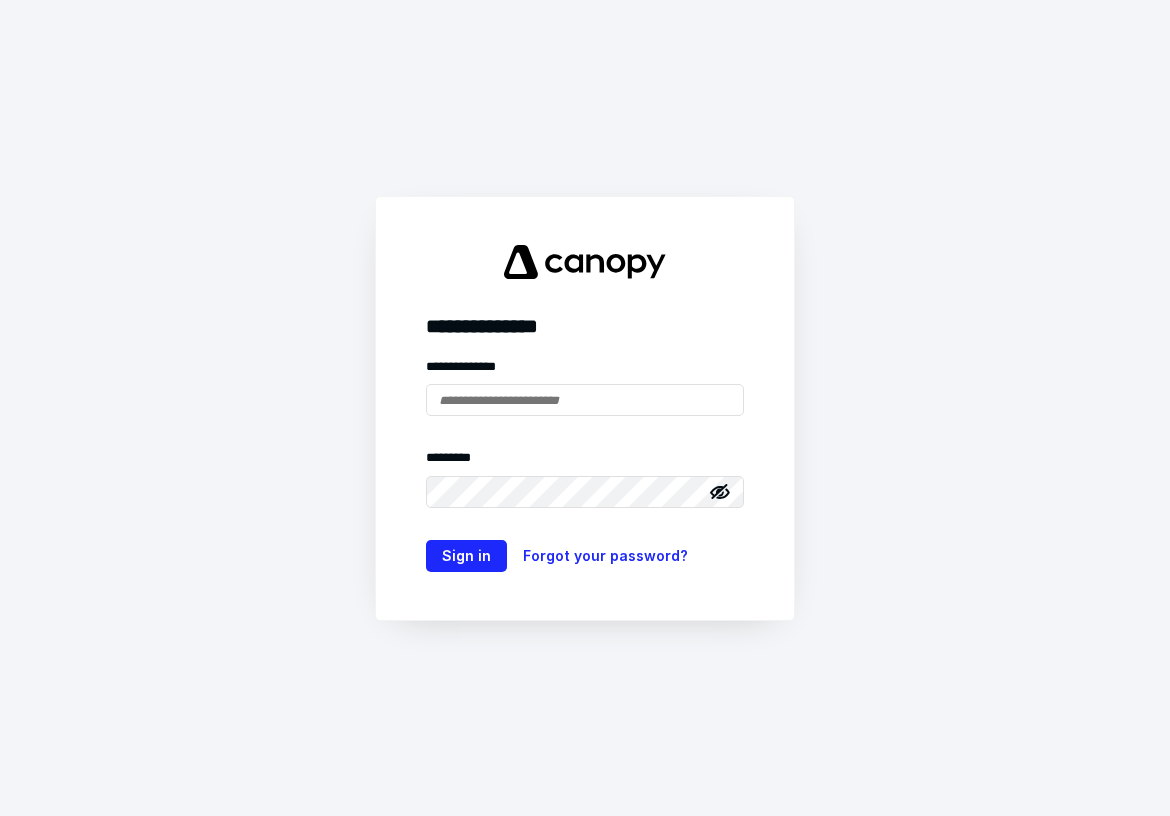 scroll, scrollTop: 0, scrollLeft: 0, axis: both 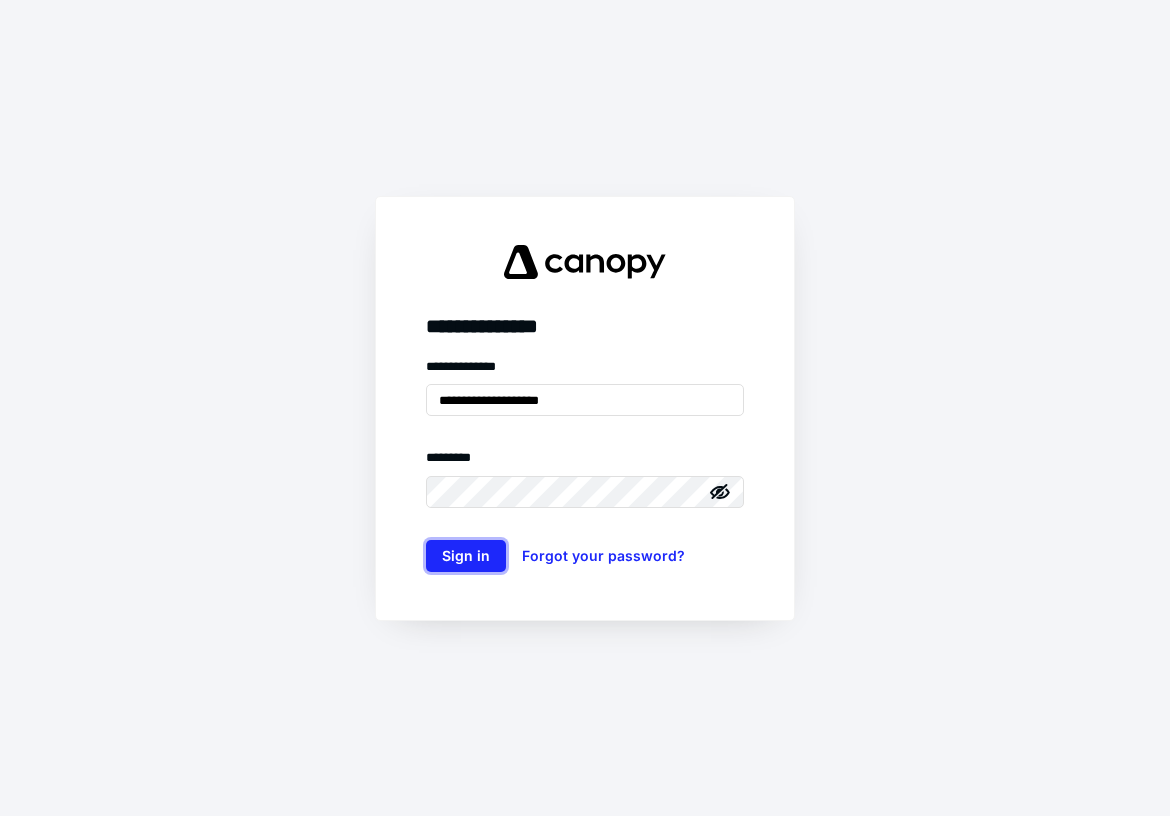click on "Sign in" at bounding box center [466, 556] 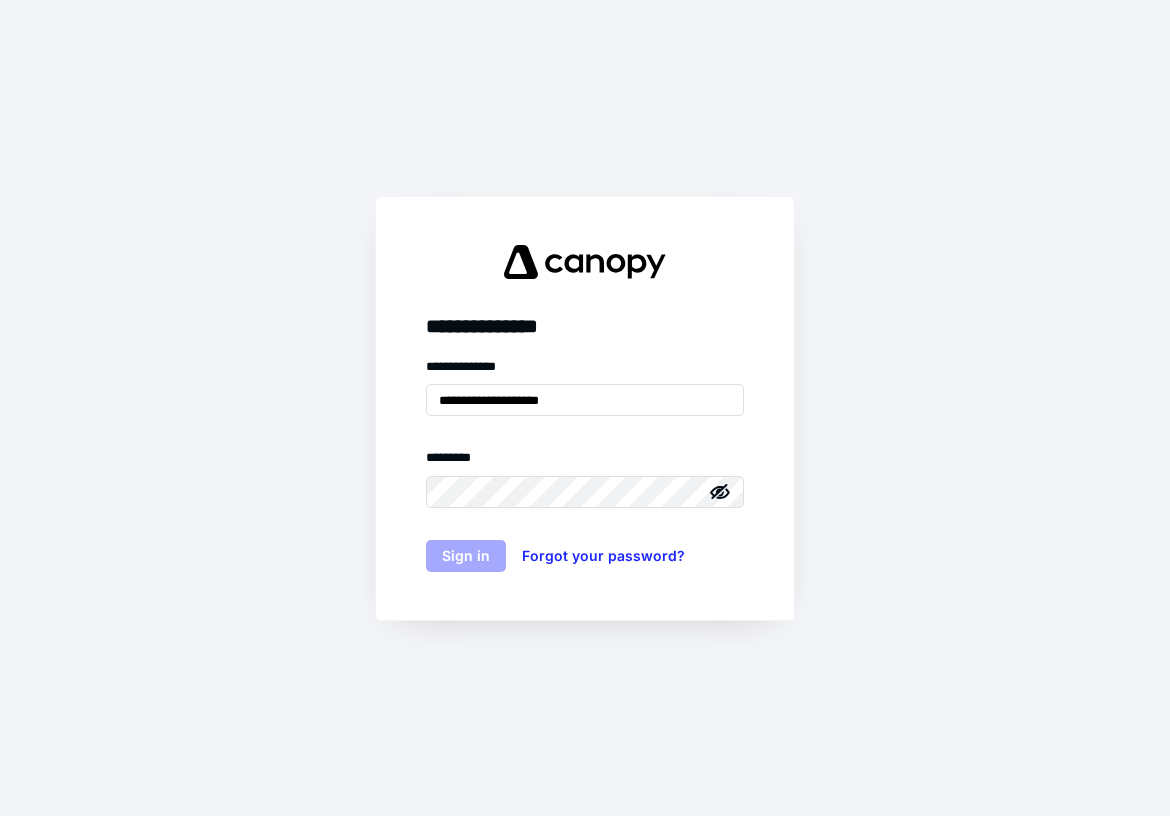 scroll, scrollTop: 0, scrollLeft: 0, axis: both 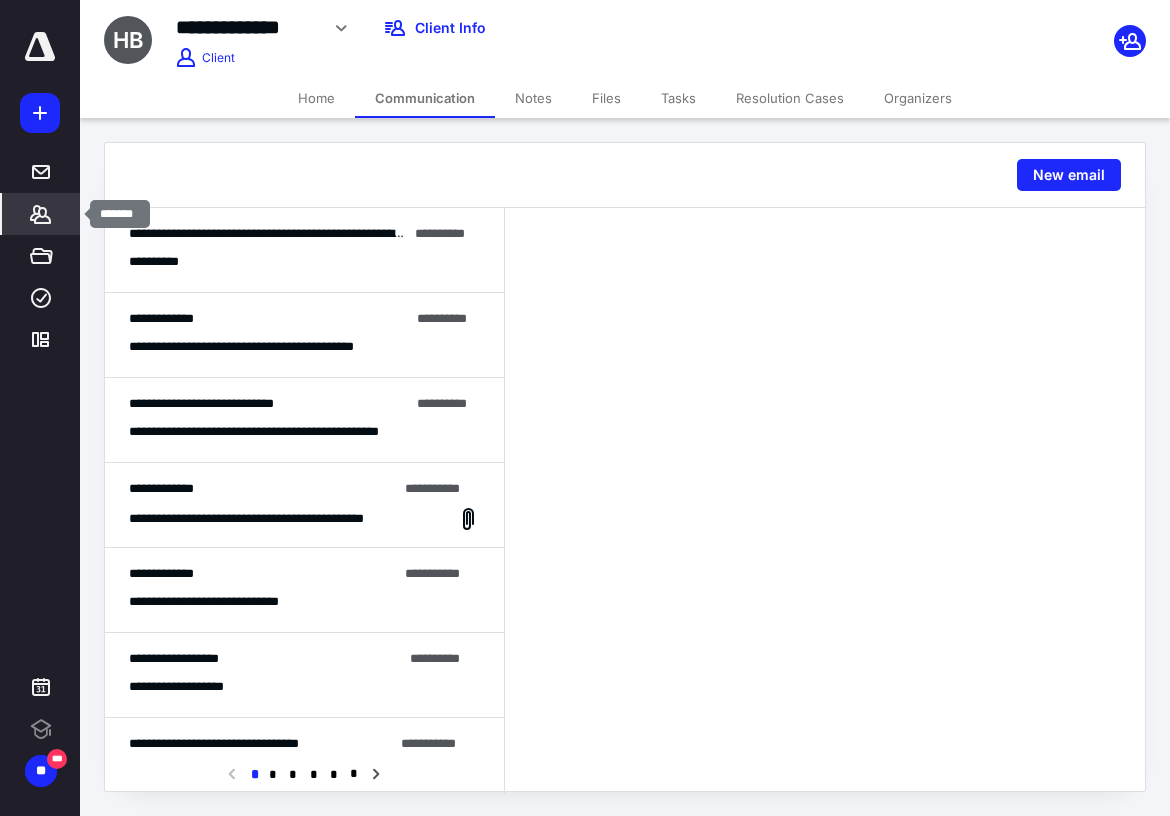 click on "*******" at bounding box center [41, 214] 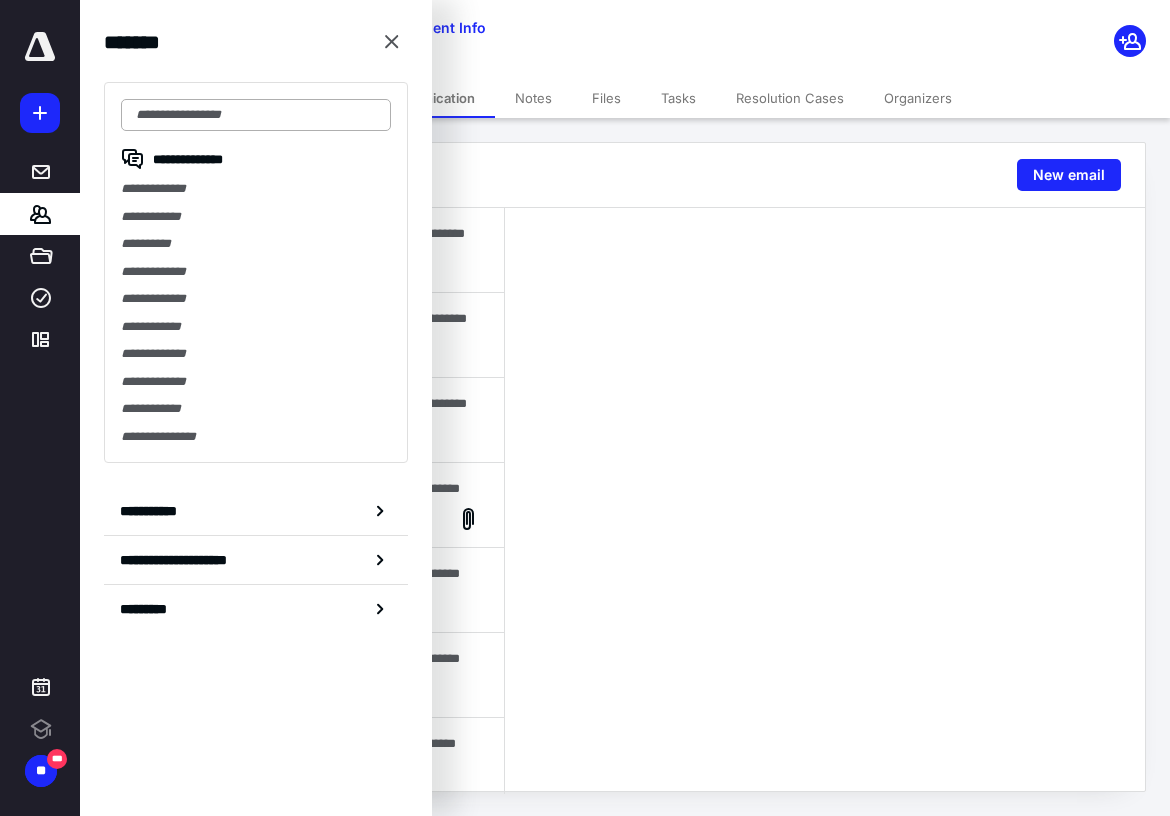 scroll, scrollTop: 0, scrollLeft: 0, axis: both 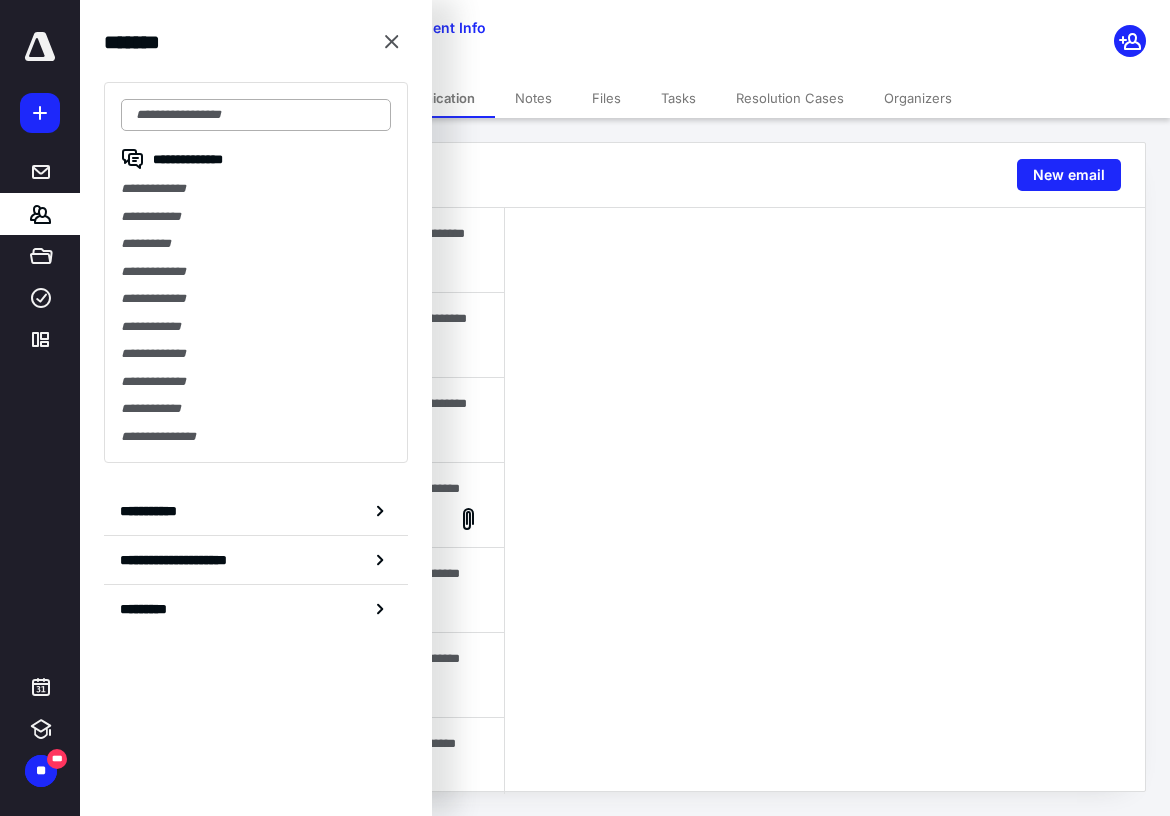 click on "**********" at bounding box center [256, 272] 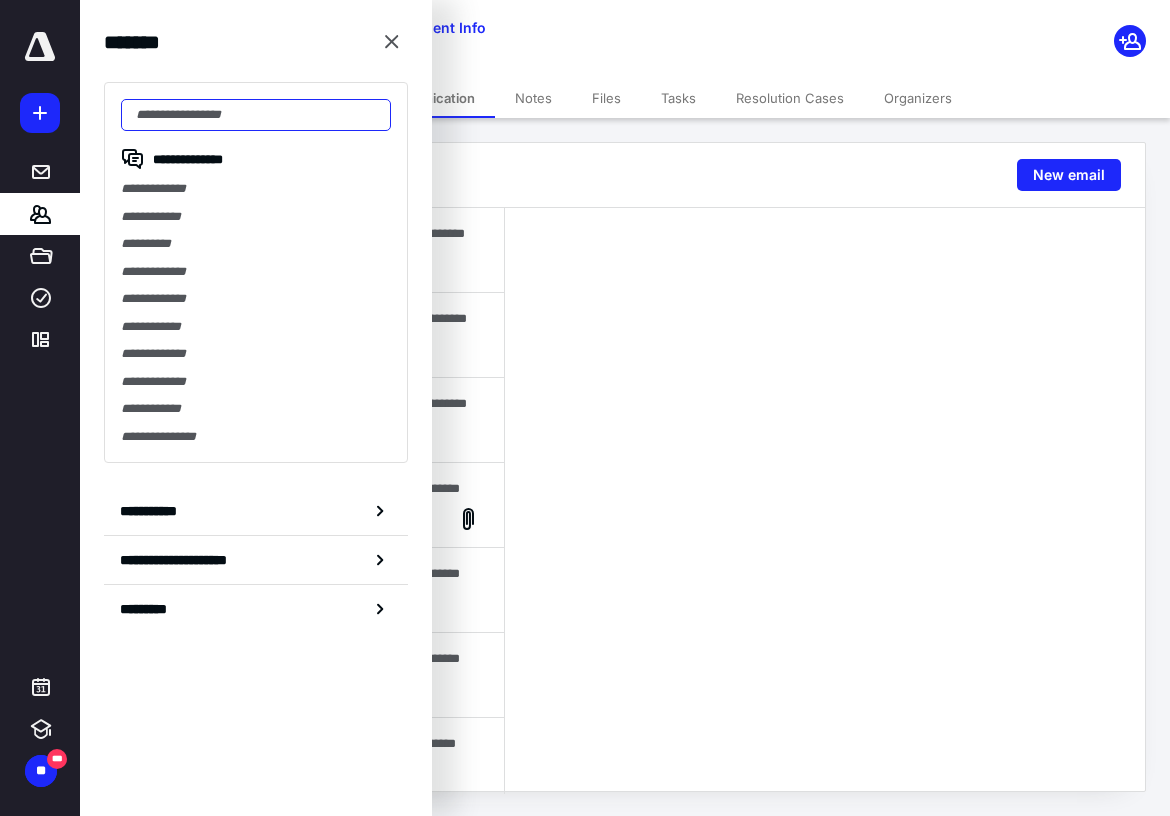 click at bounding box center (256, 115) 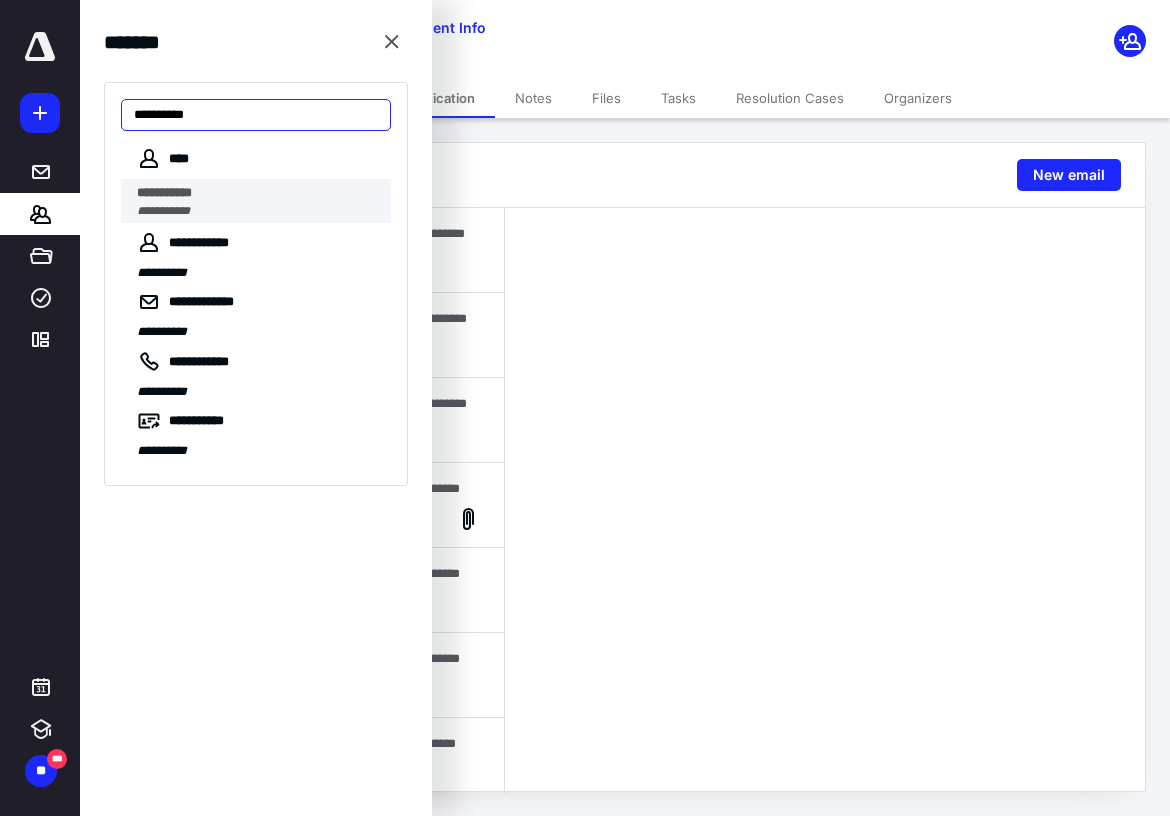 type on "**********" 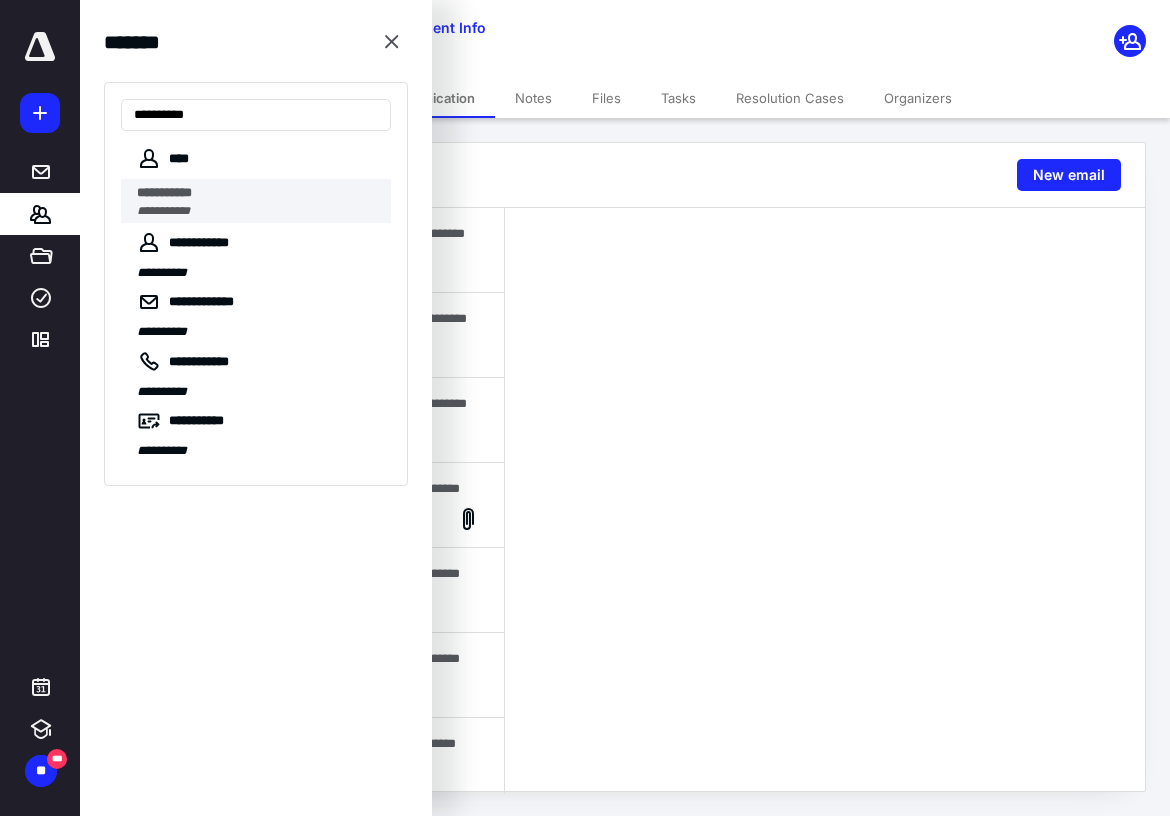 click on "**********" at bounding box center [258, 193] 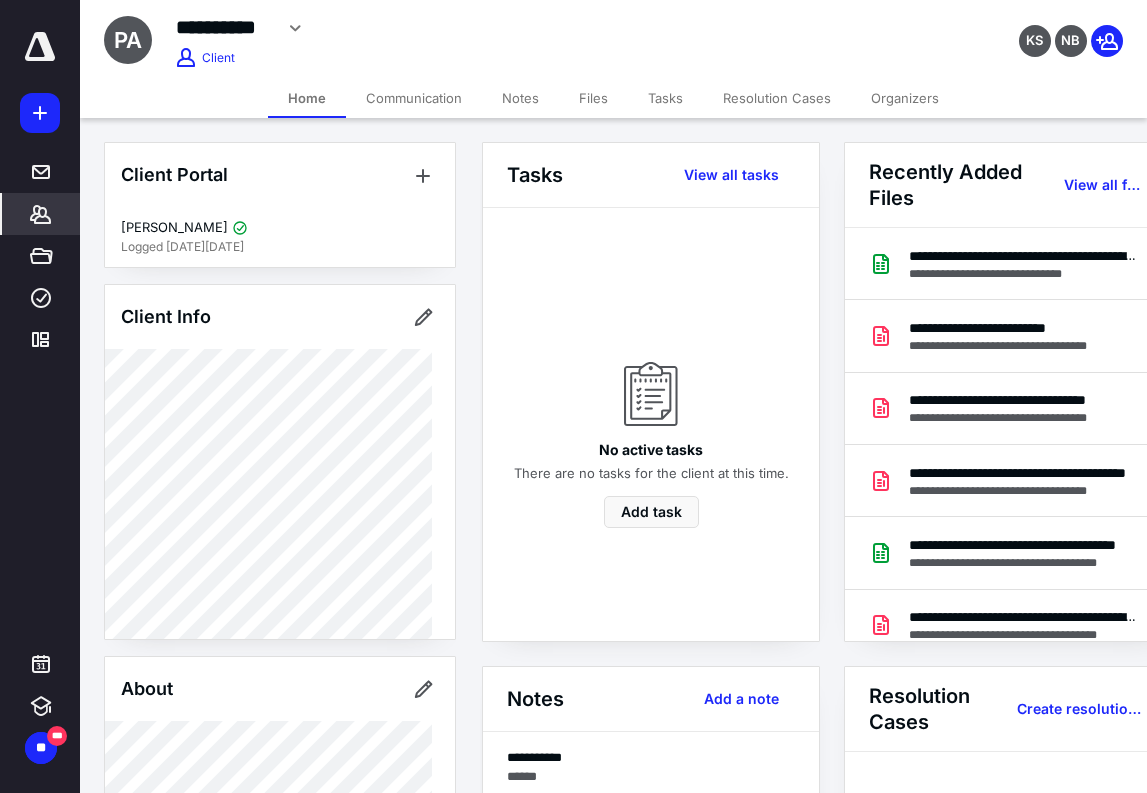 click on "Communication" at bounding box center [414, 98] 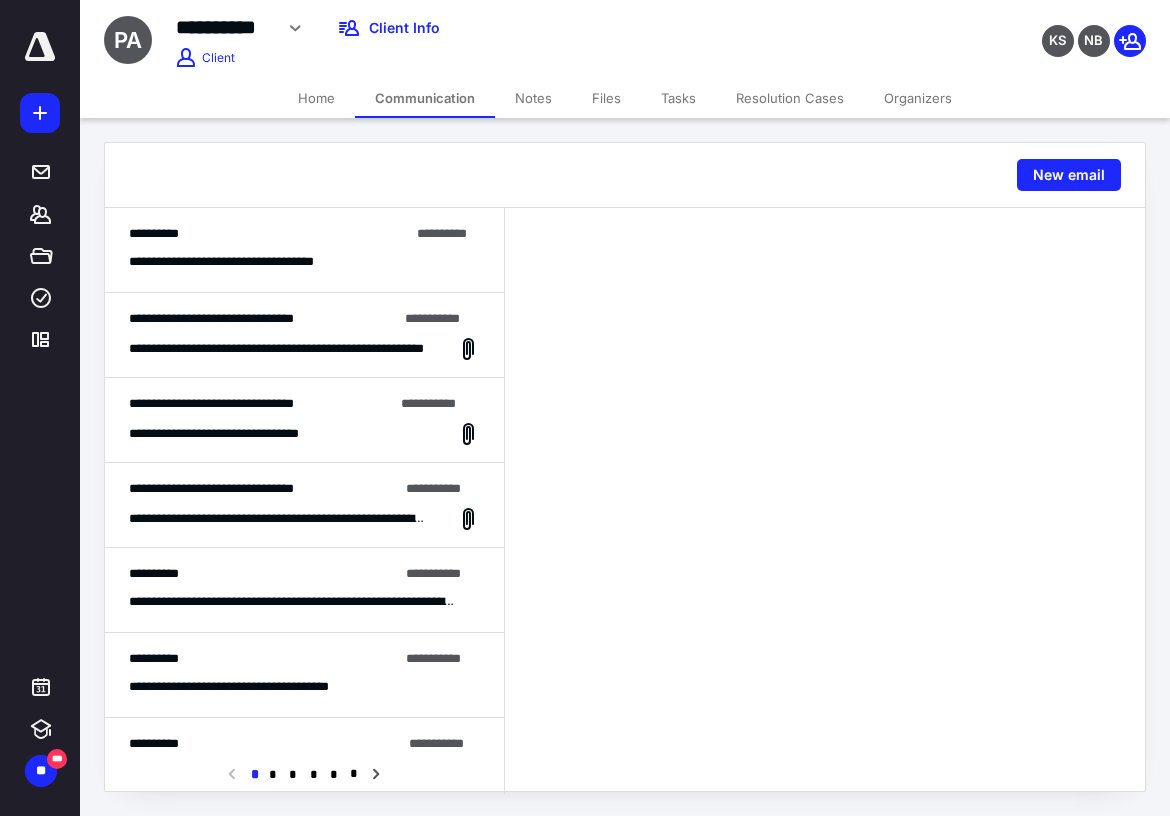 click on "**********" at bounding box center (263, 319) 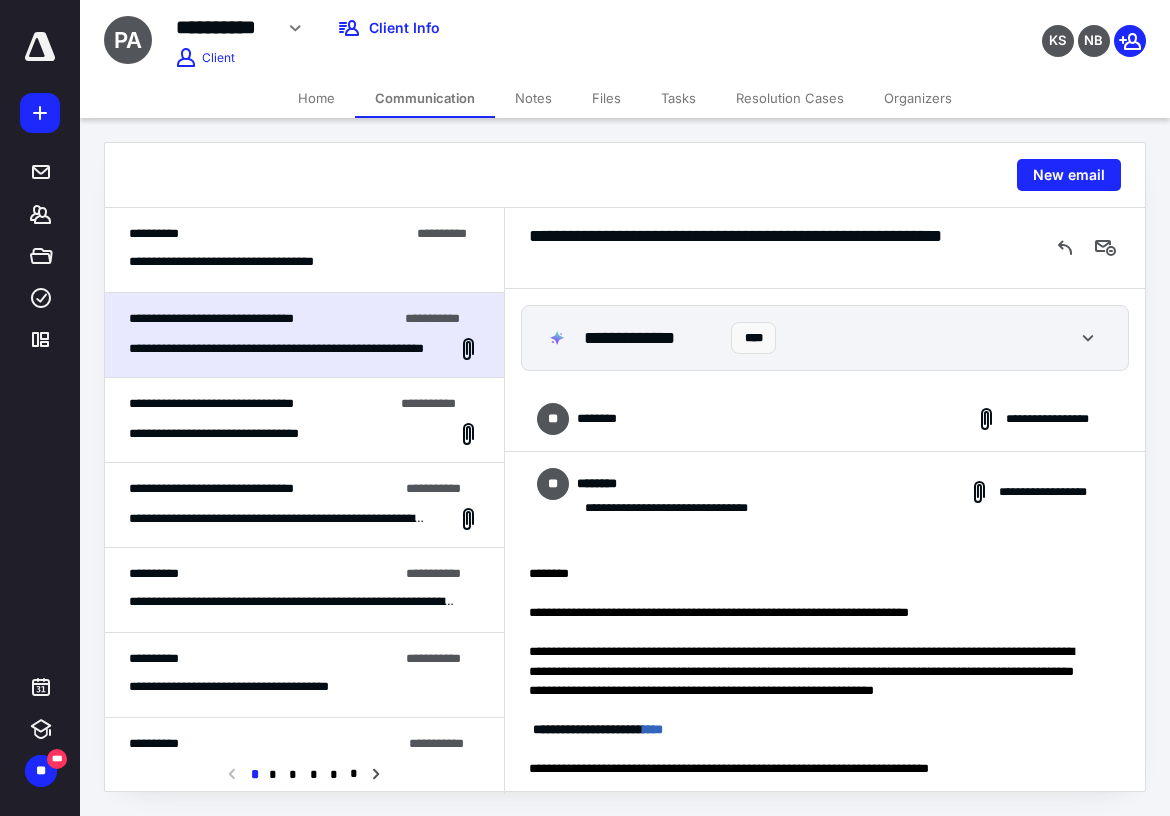 click on "**********" at bounding box center [211, 403] 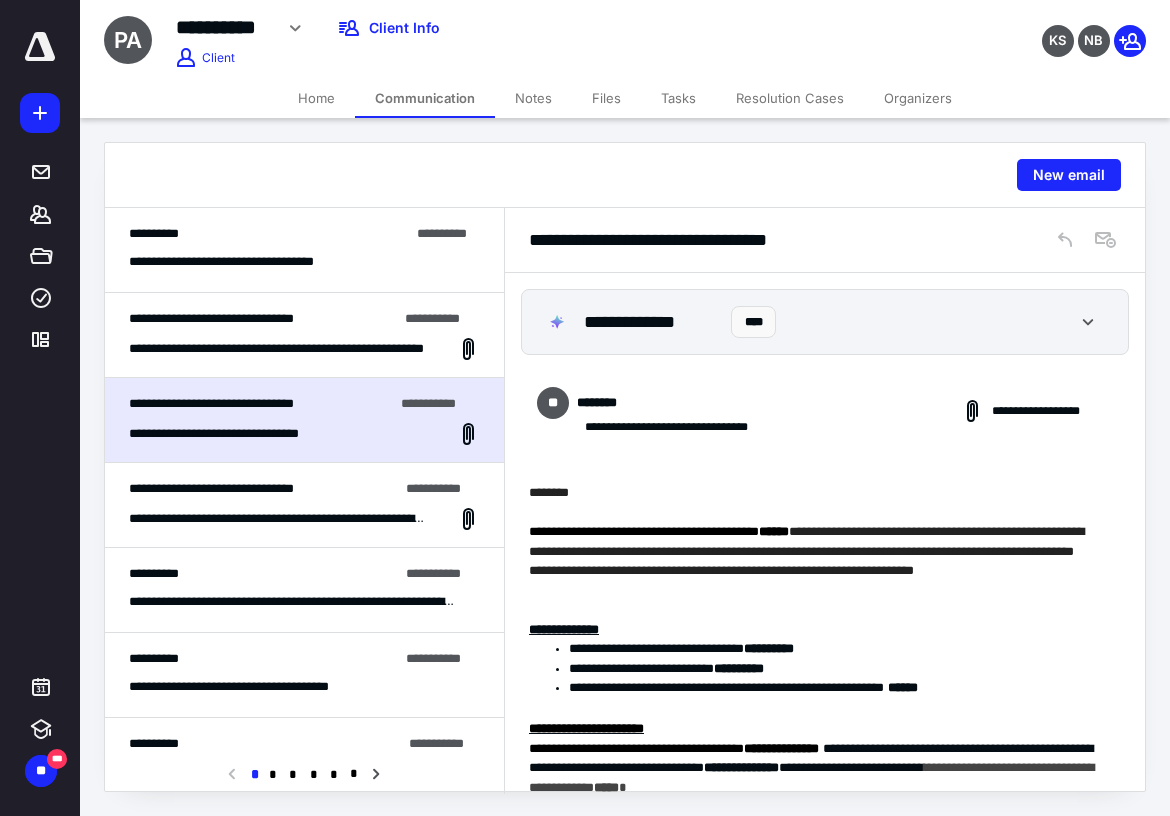 scroll, scrollTop: 1572, scrollLeft: 0, axis: vertical 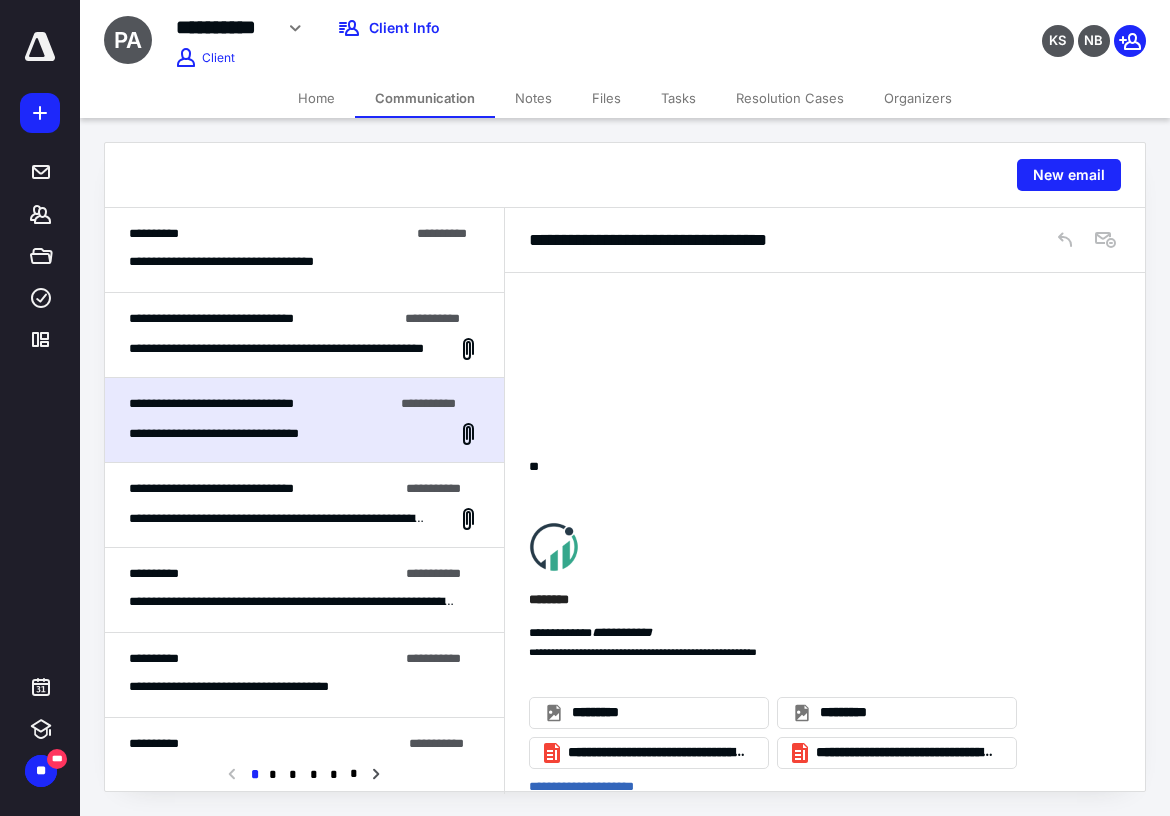 click on "**********" at bounding box center (211, 488) 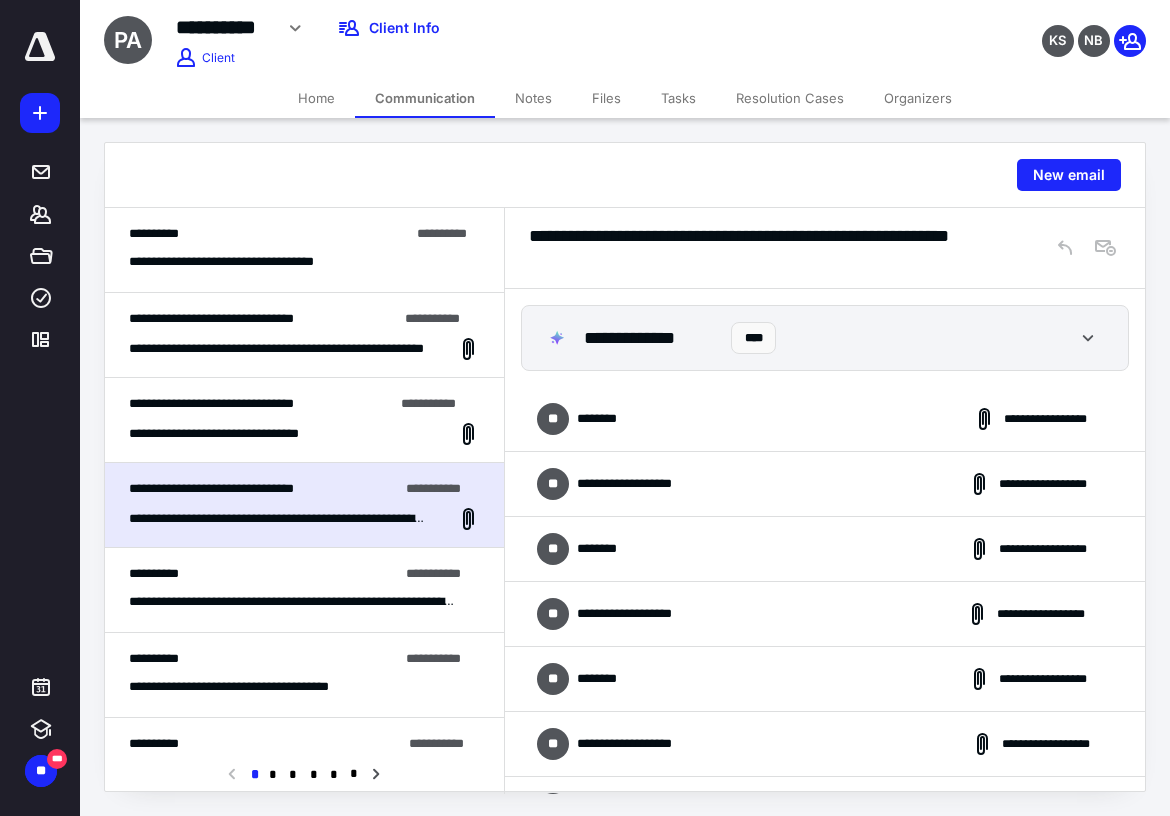 scroll, scrollTop: 732, scrollLeft: 0, axis: vertical 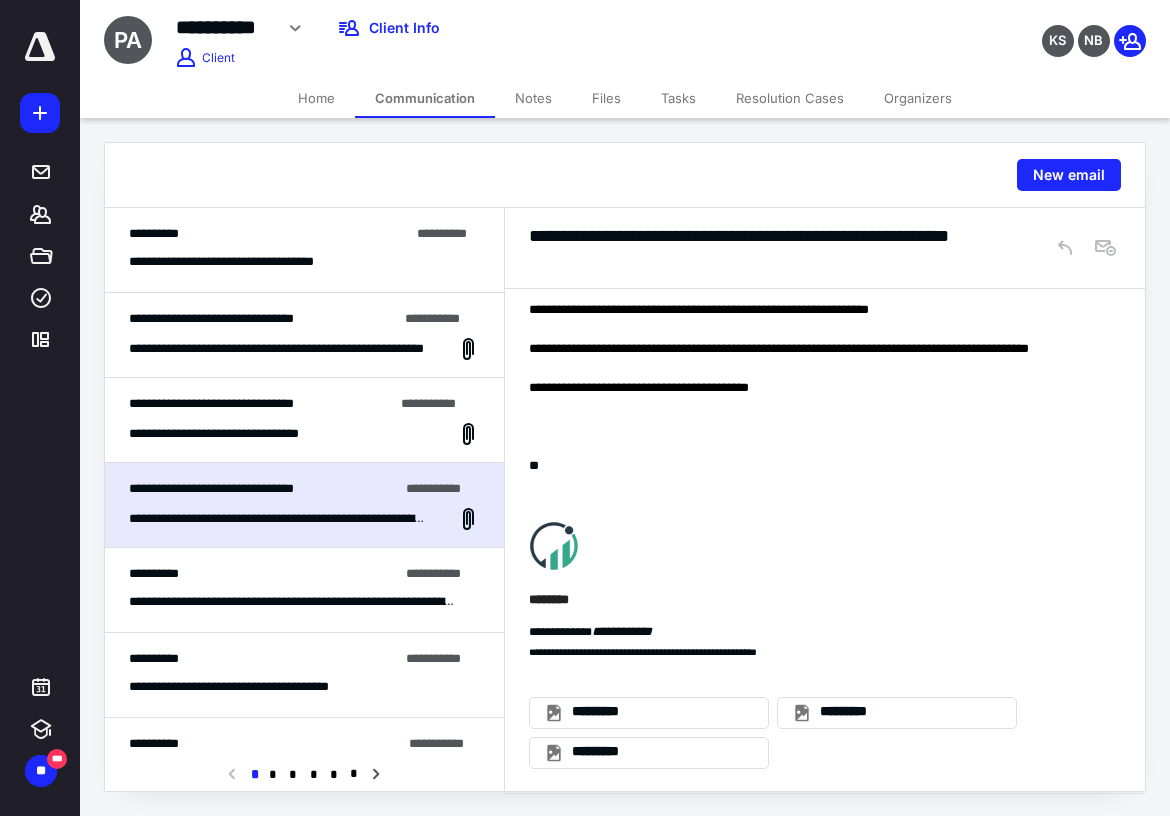 click on "**********" at bounding box center (263, 574) 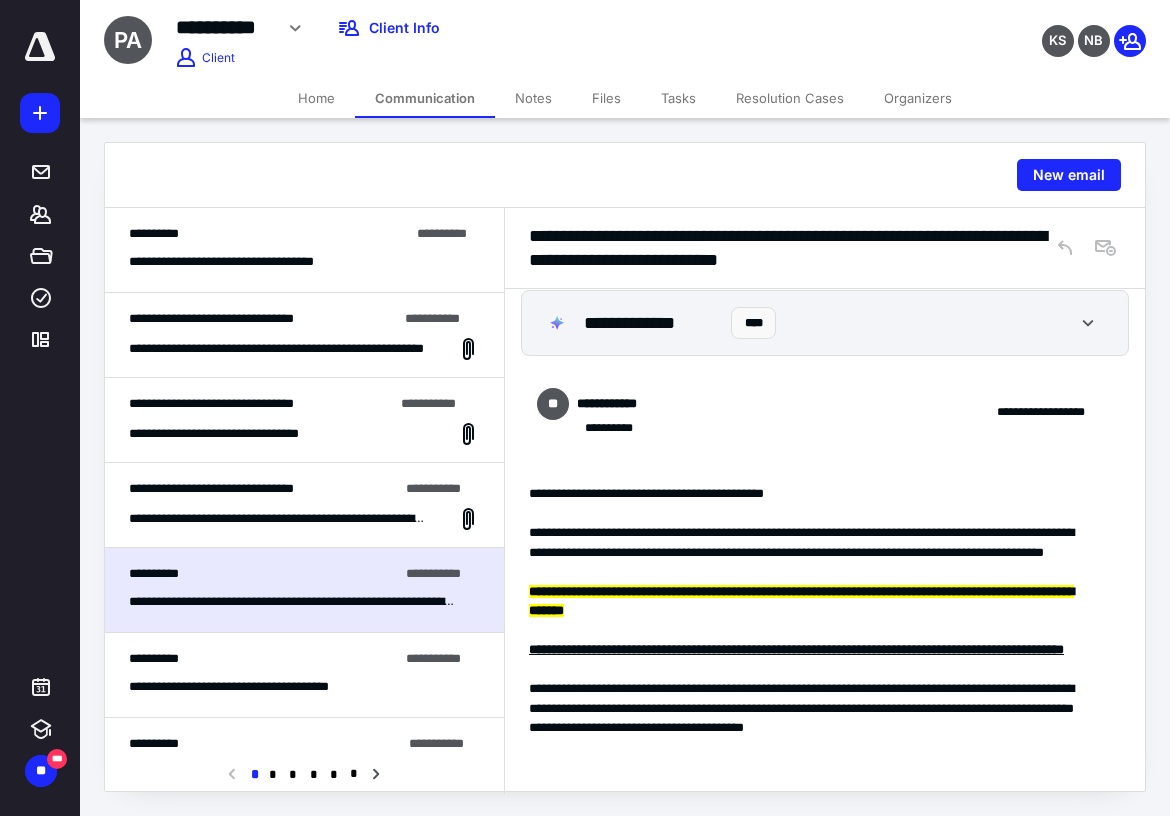 scroll, scrollTop: 0, scrollLeft: 0, axis: both 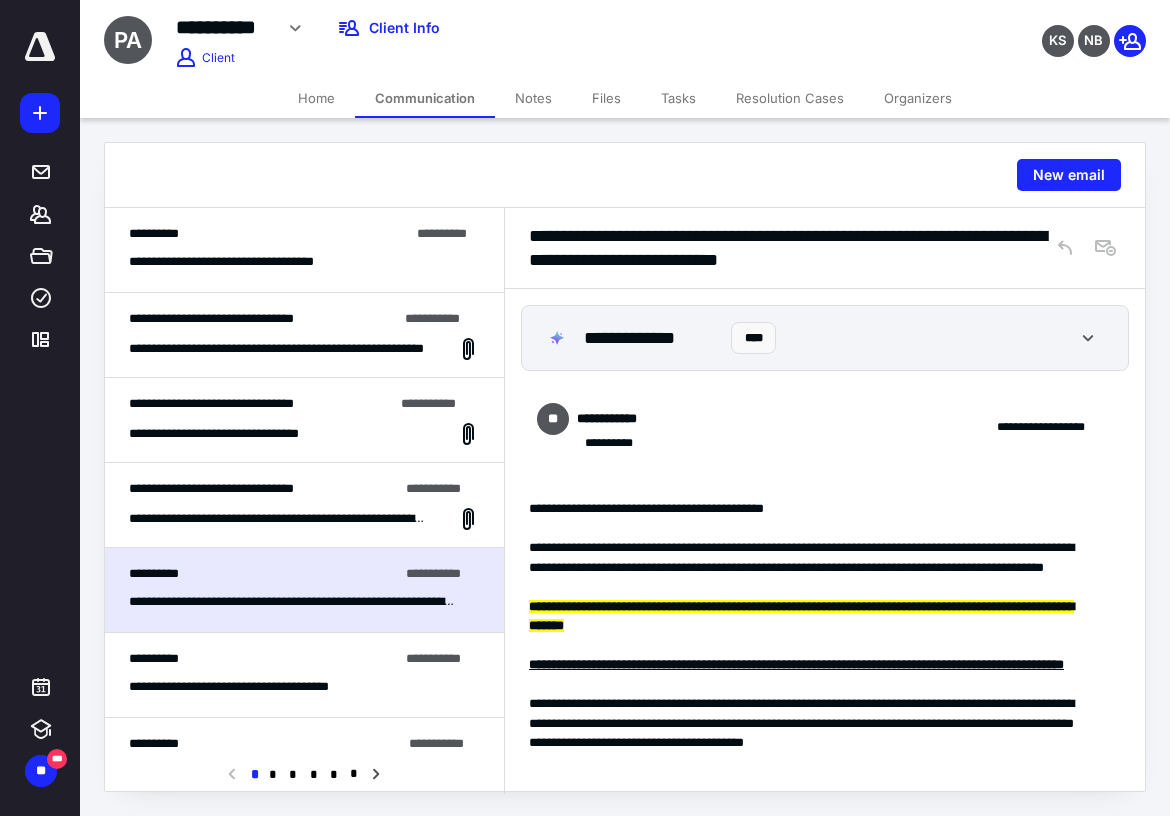 click on "**********" at bounding box center [253, 687] 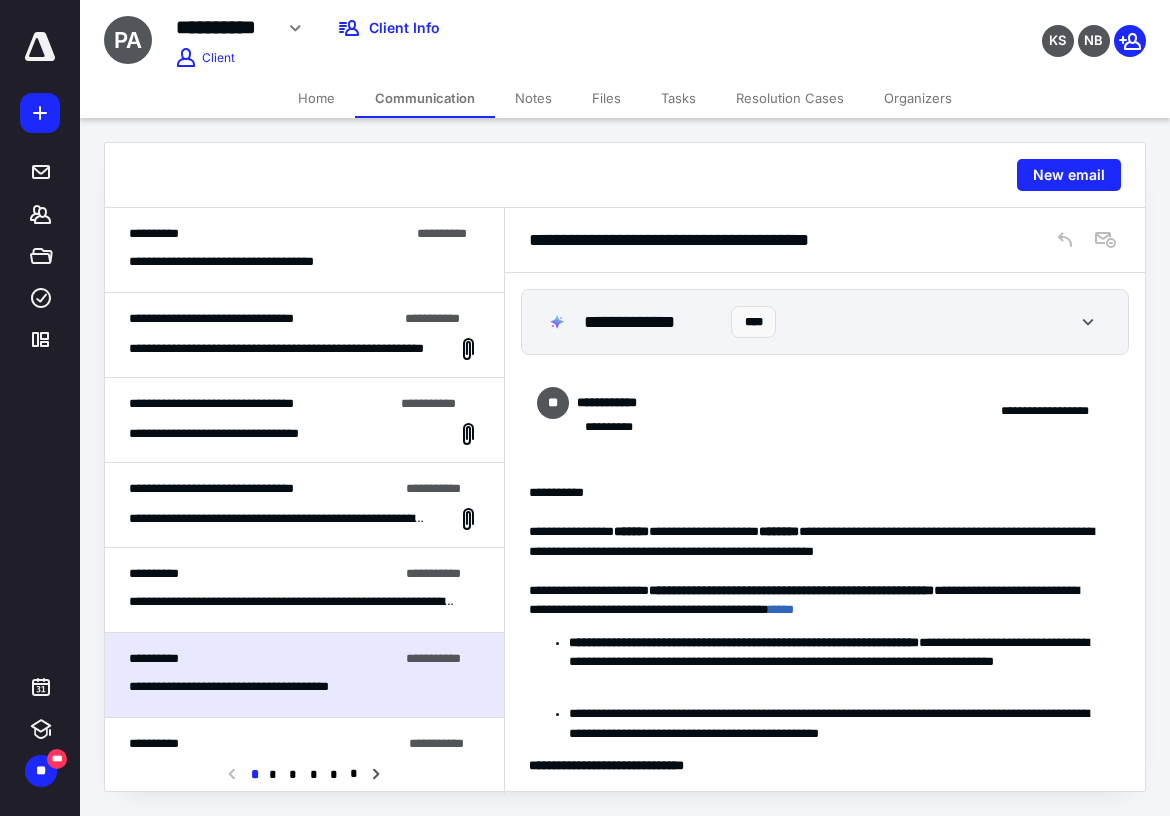 scroll, scrollTop: 333, scrollLeft: 0, axis: vertical 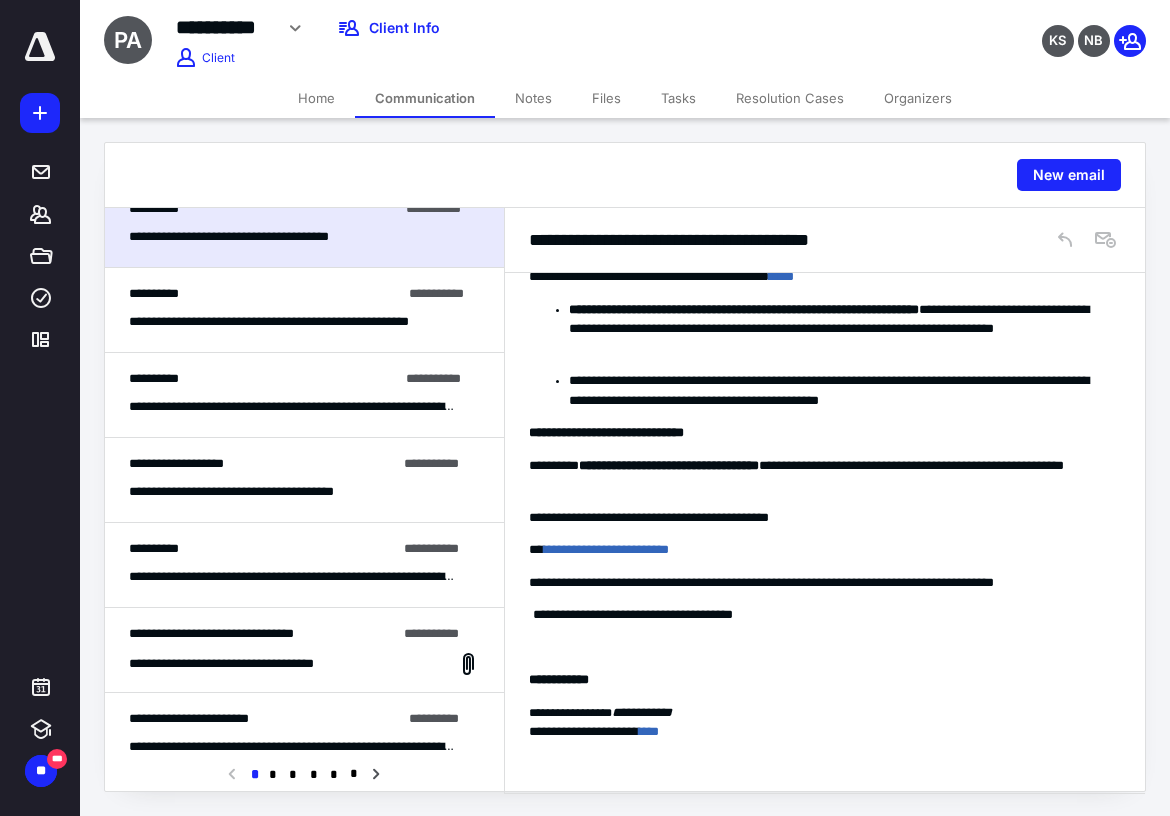 click on "**********" at bounding box center [293, 322] 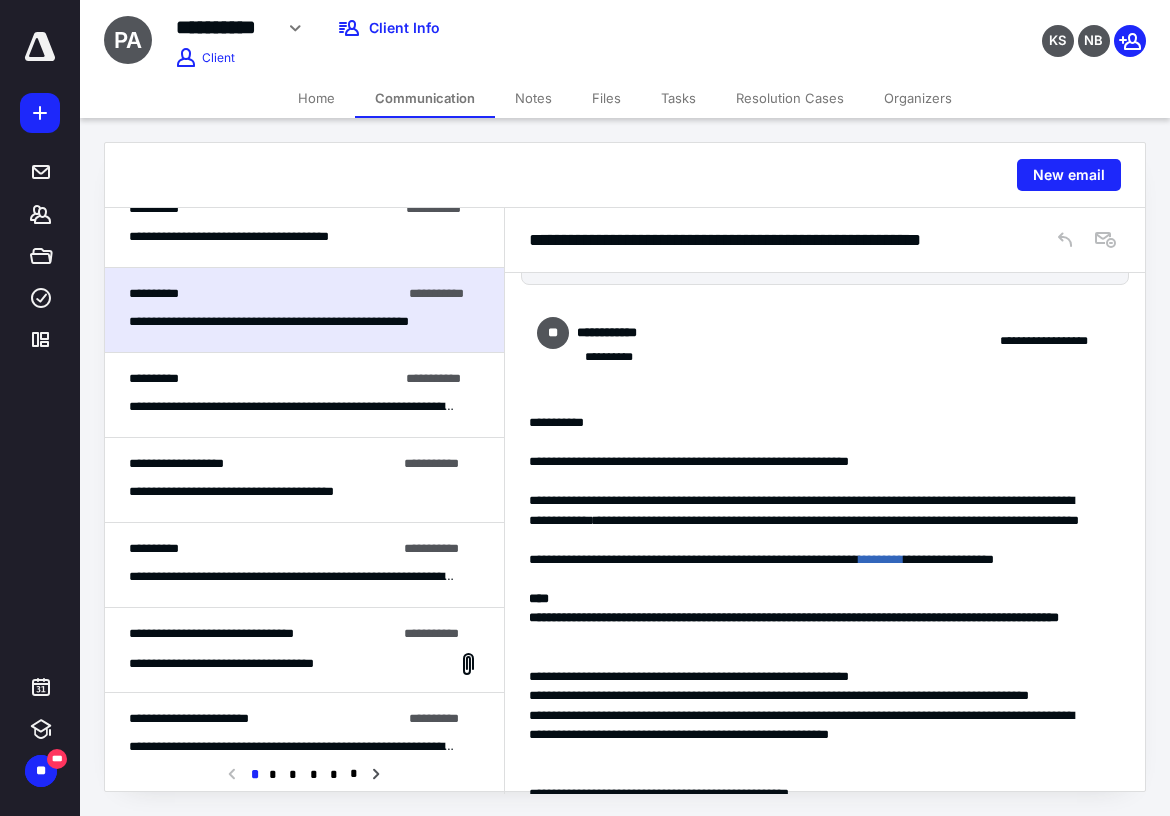scroll, scrollTop: 0, scrollLeft: 0, axis: both 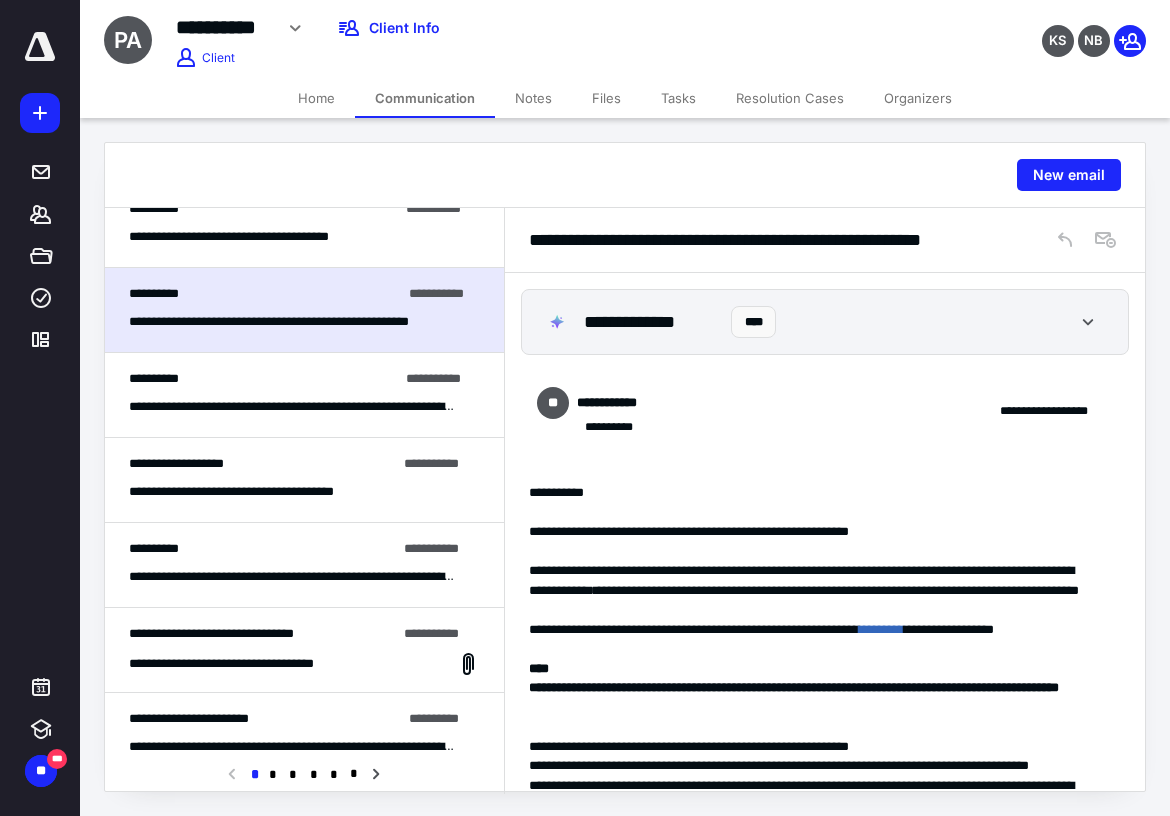 click on "**********" at bounding box center (293, 407) 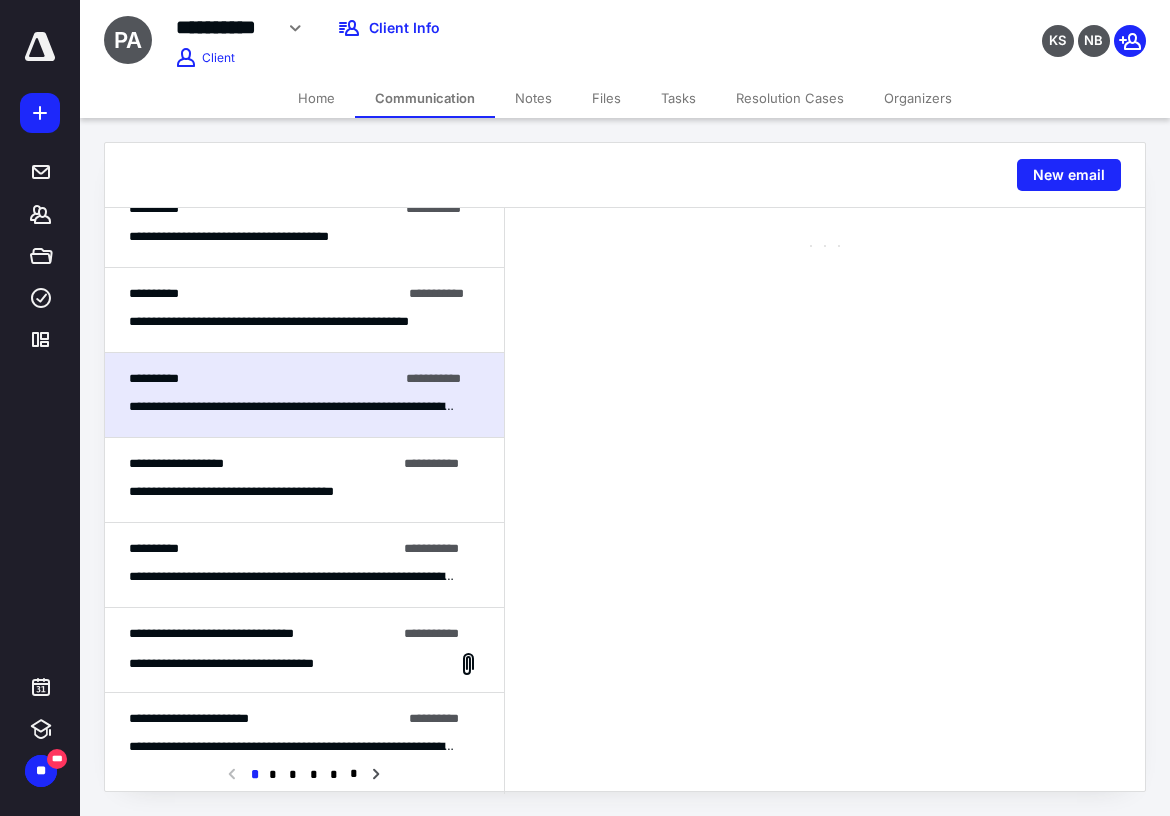 click on "**********" at bounding box center [176, 463] 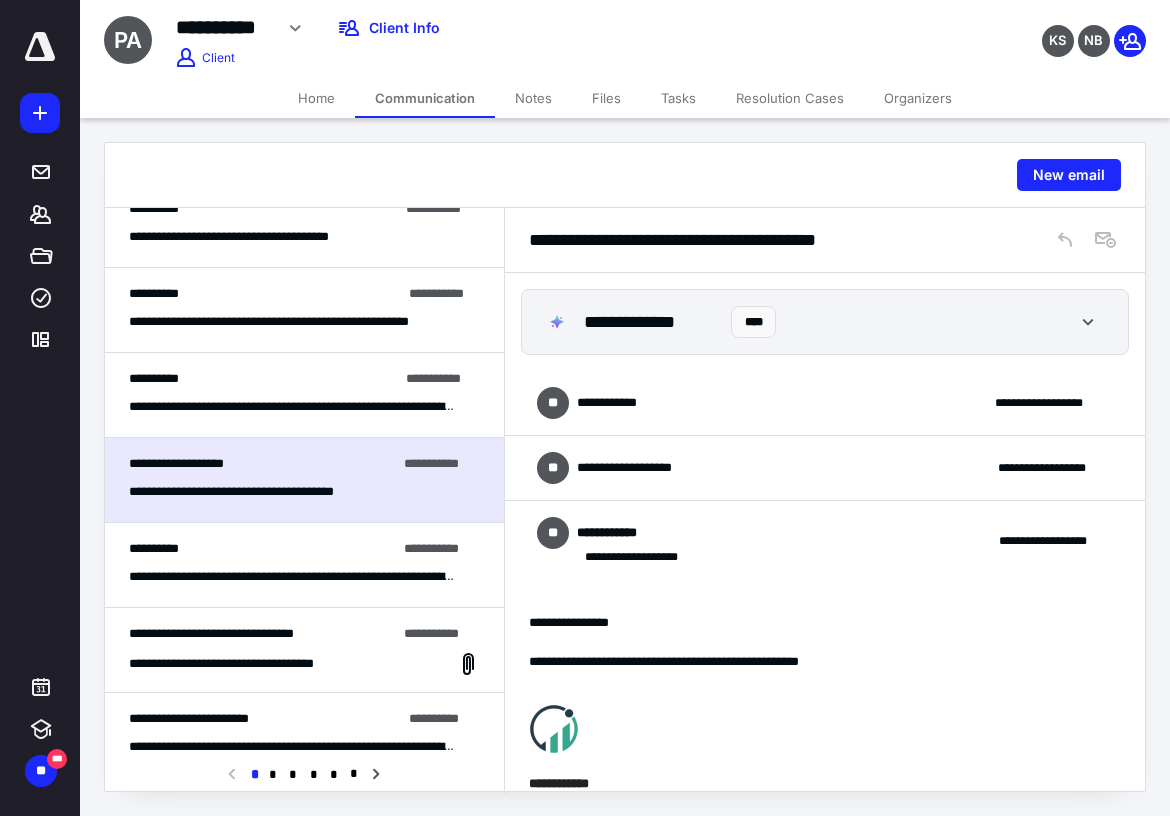 scroll, scrollTop: 72, scrollLeft: 0, axis: vertical 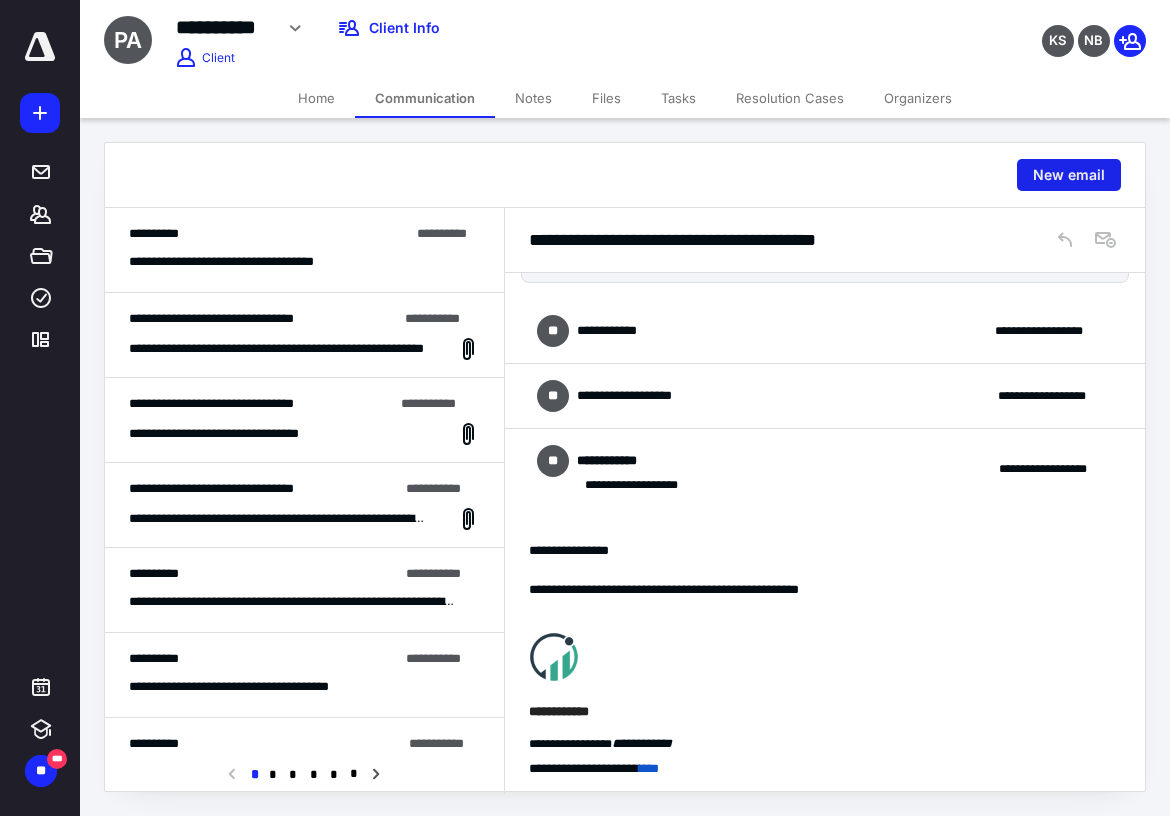 click on "New email" at bounding box center [1069, 175] 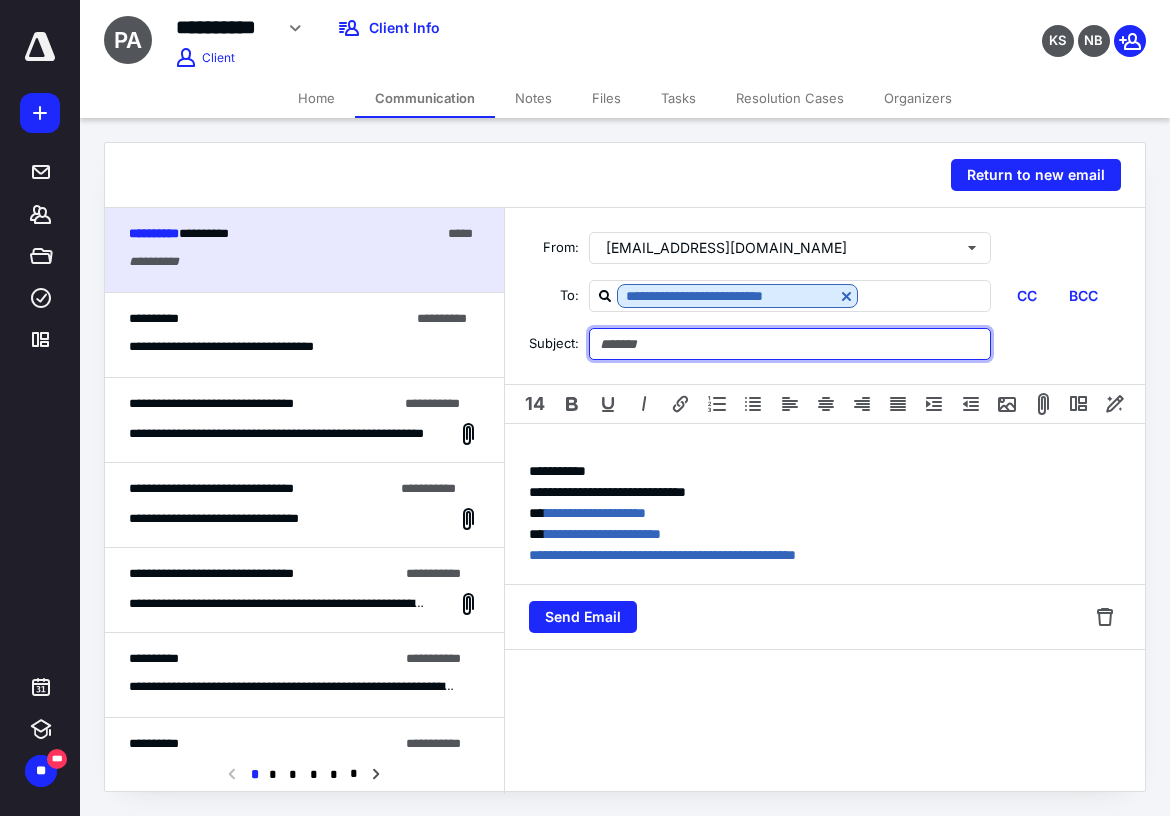 click at bounding box center [790, 344] 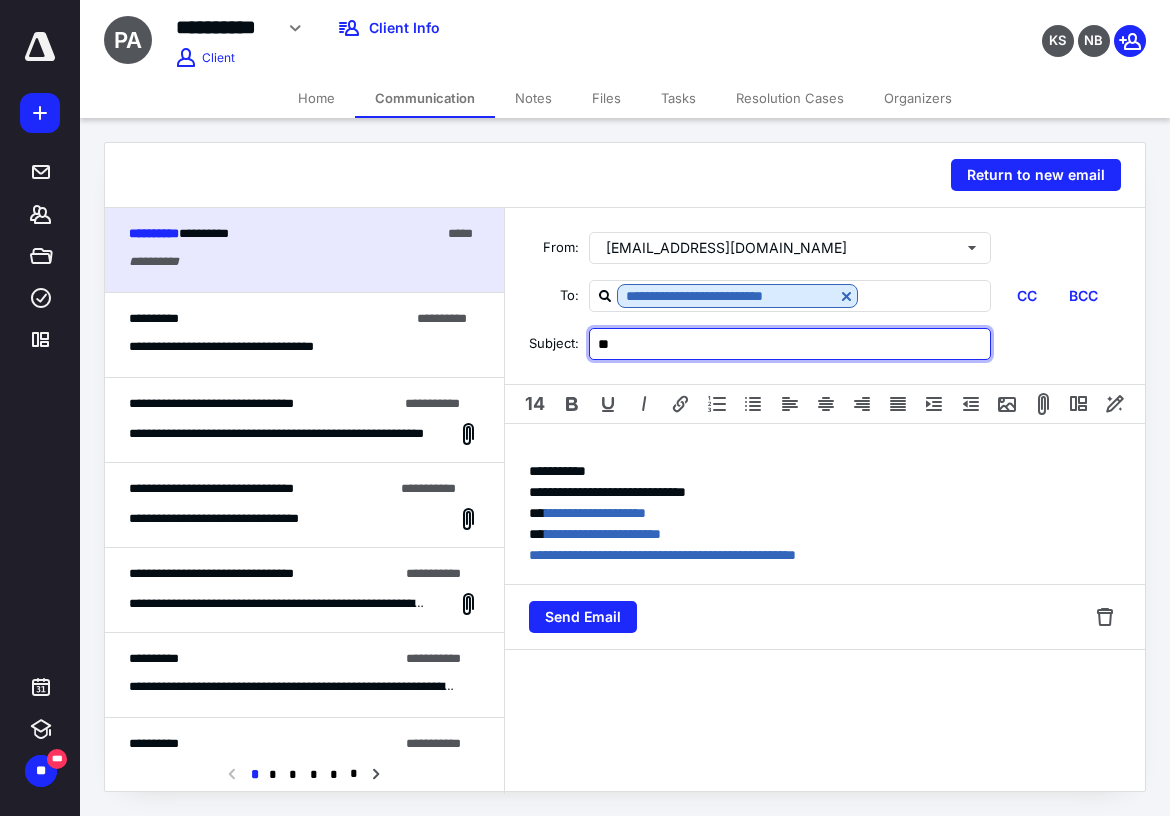 type on "*" 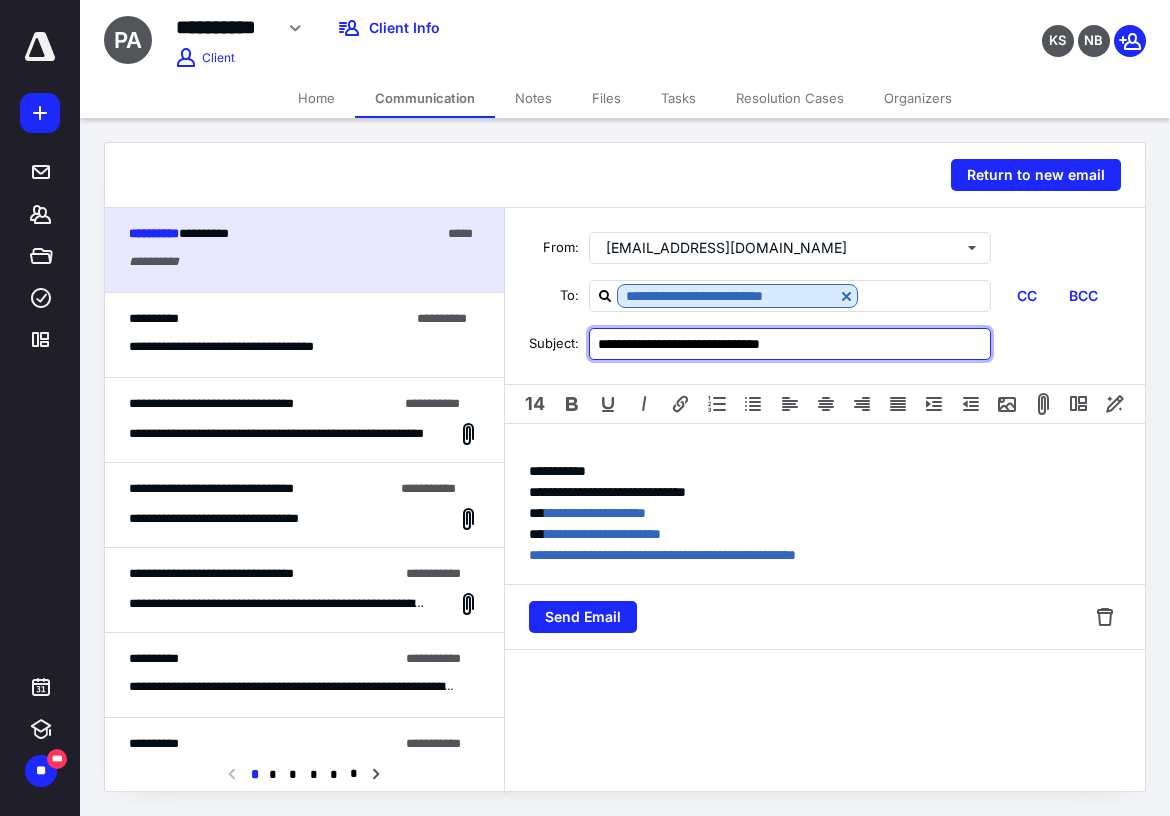 type on "**********" 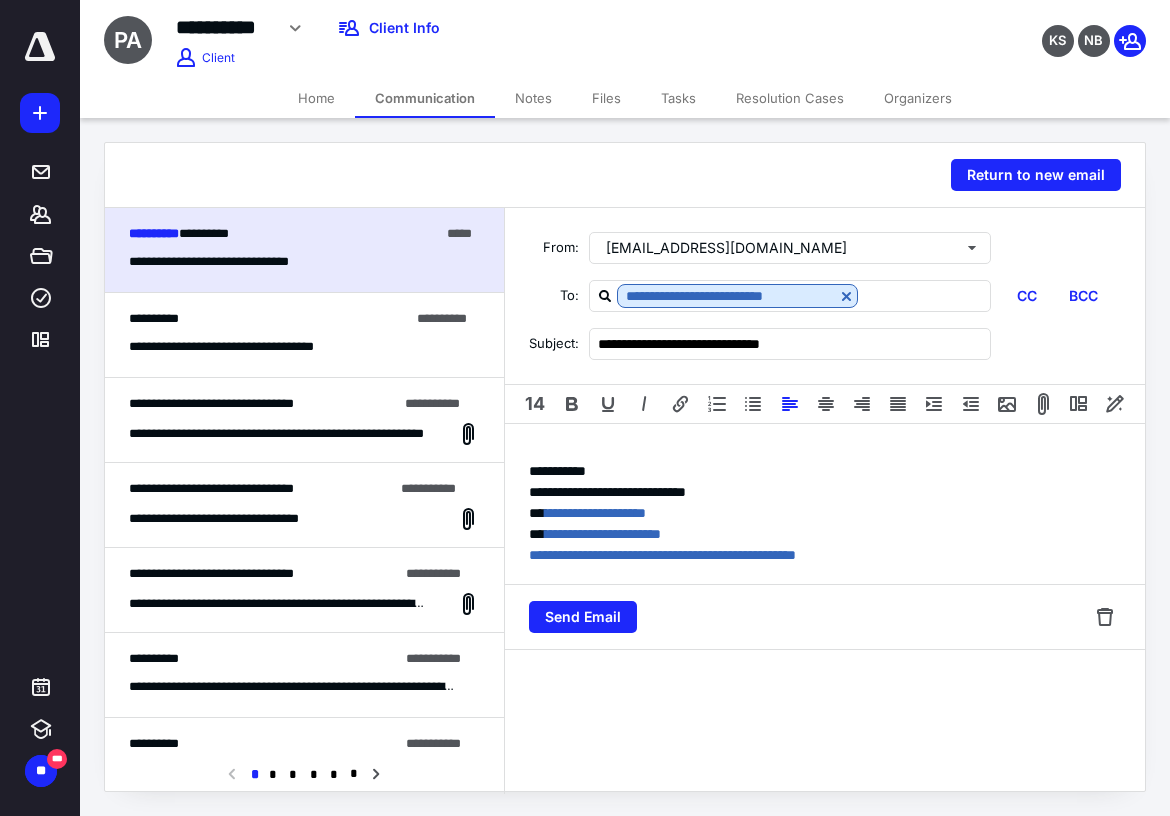 click on "**********" at bounding box center (825, 504) 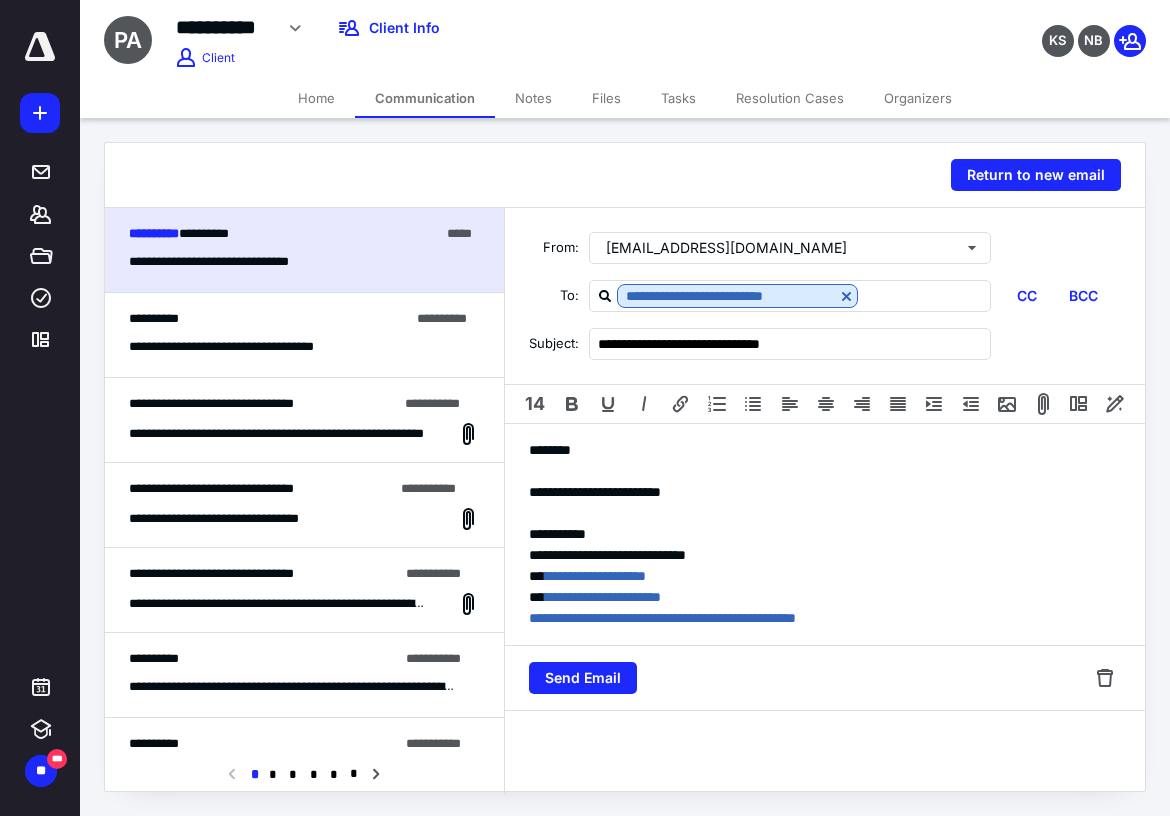 click on "**********" at bounding box center [825, 492] 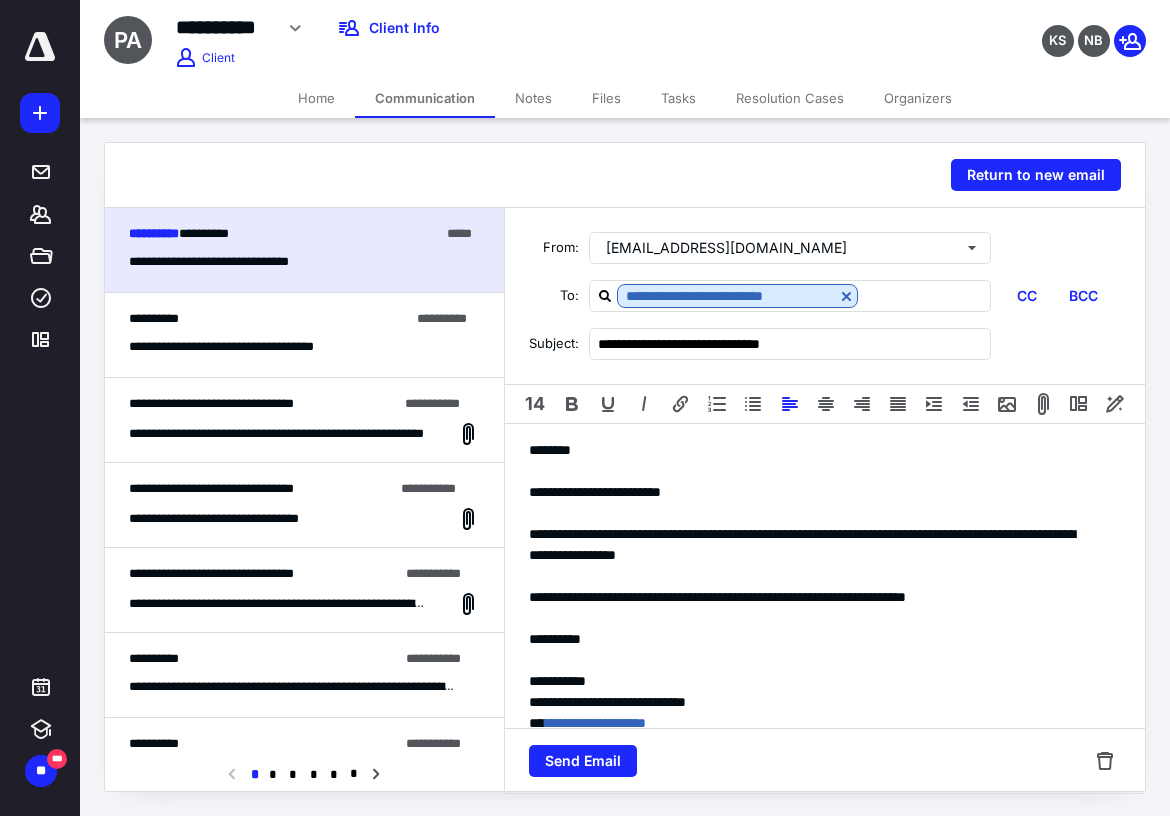 click on "**********" at bounding box center [813, 597] 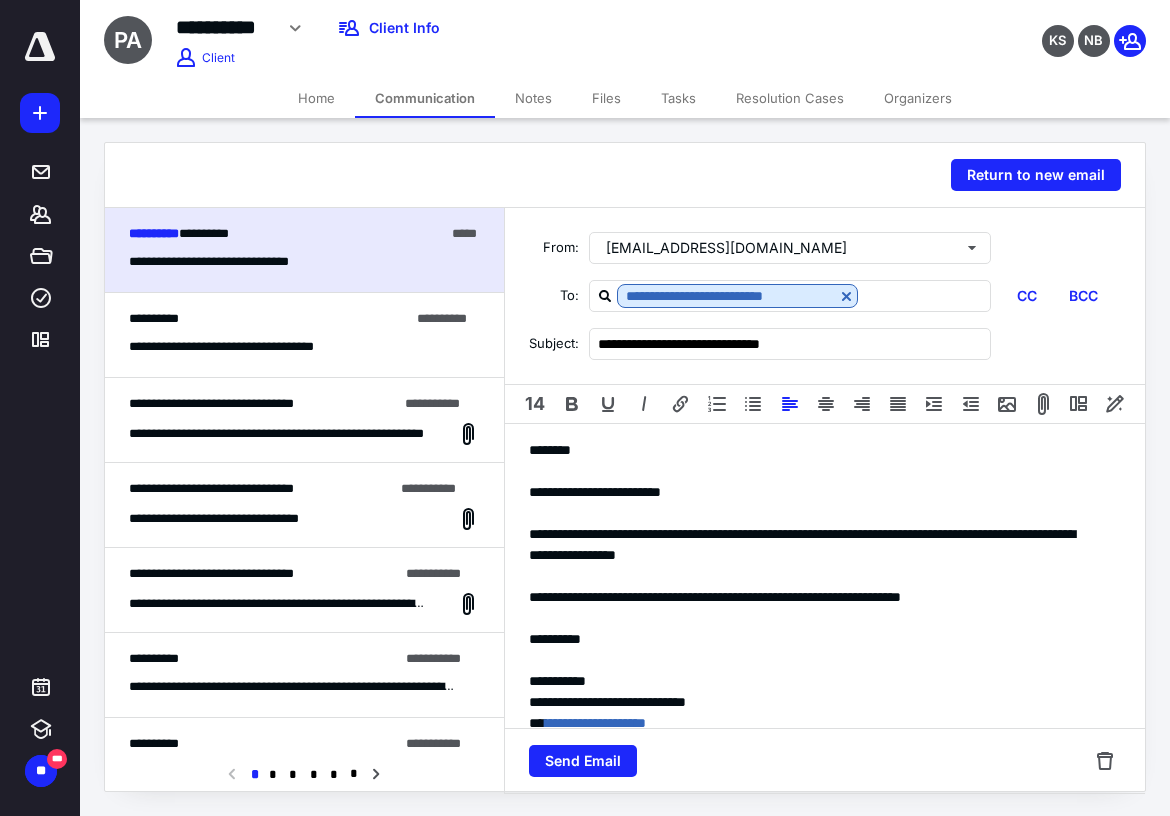click on "**********" at bounding box center [813, 545] 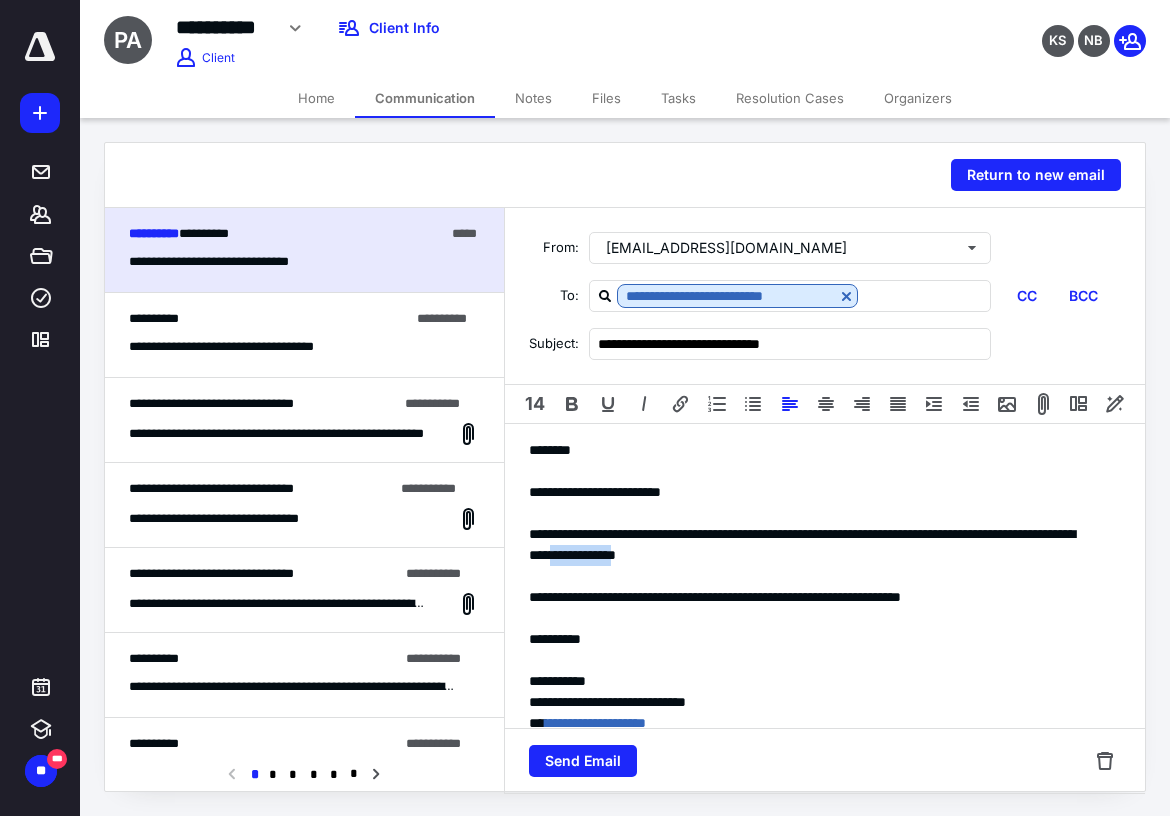 drag, startPoint x: 817, startPoint y: 558, endPoint x: 734, endPoint y: 558, distance: 83 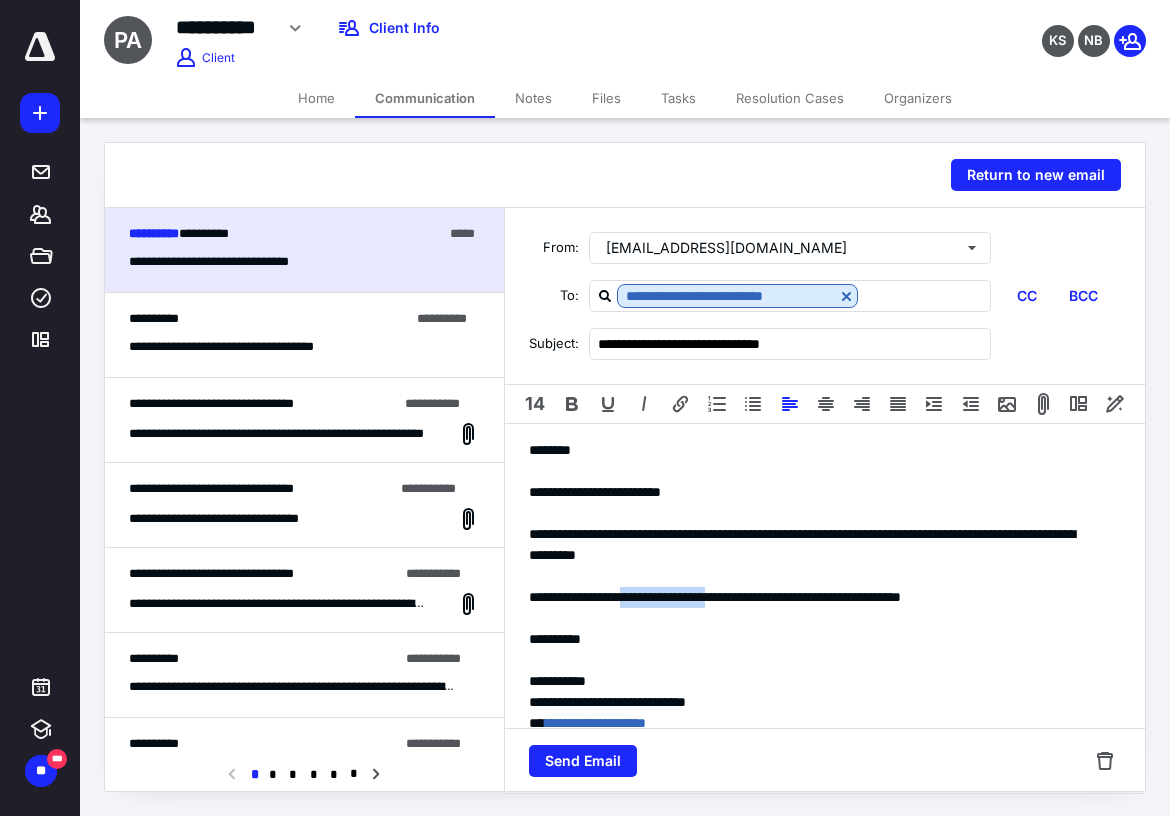 drag, startPoint x: 634, startPoint y: 598, endPoint x: 748, endPoint y: 597, distance: 114.00439 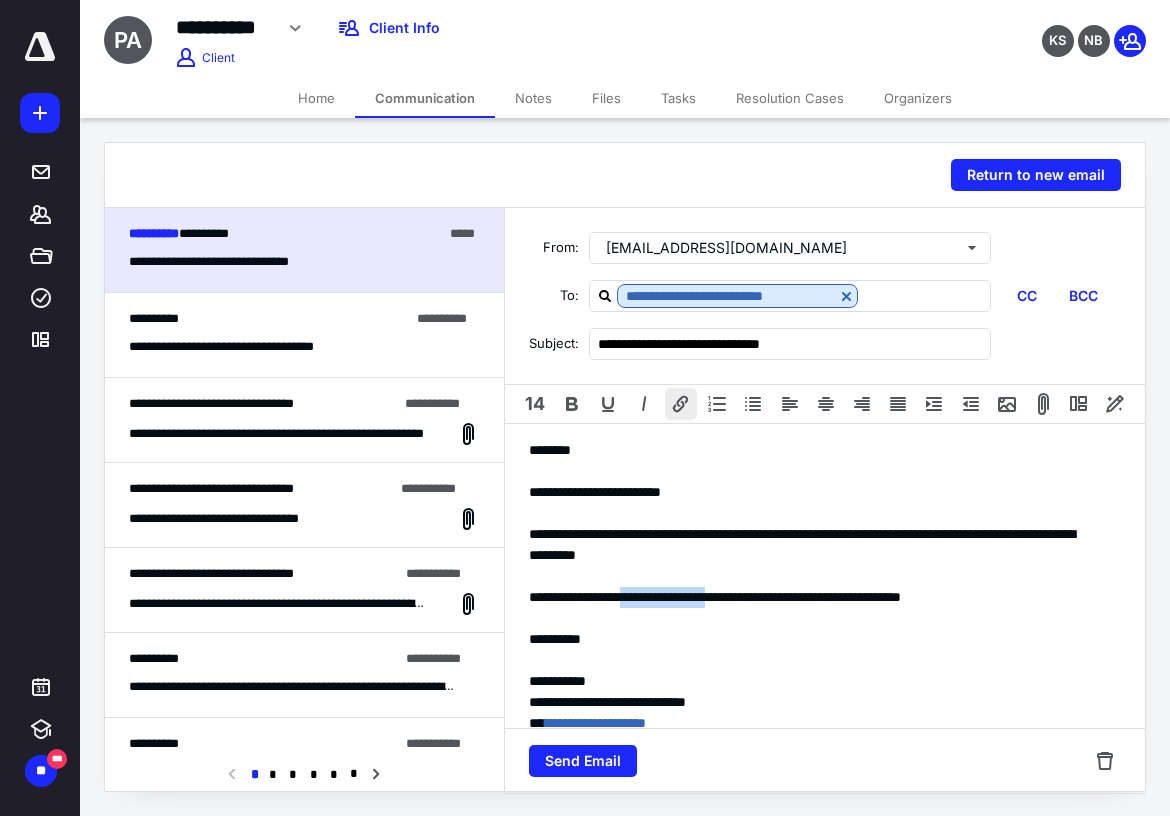 drag, startPoint x: 658, startPoint y: 602, endPoint x: 668, endPoint y: 405, distance: 197.25365 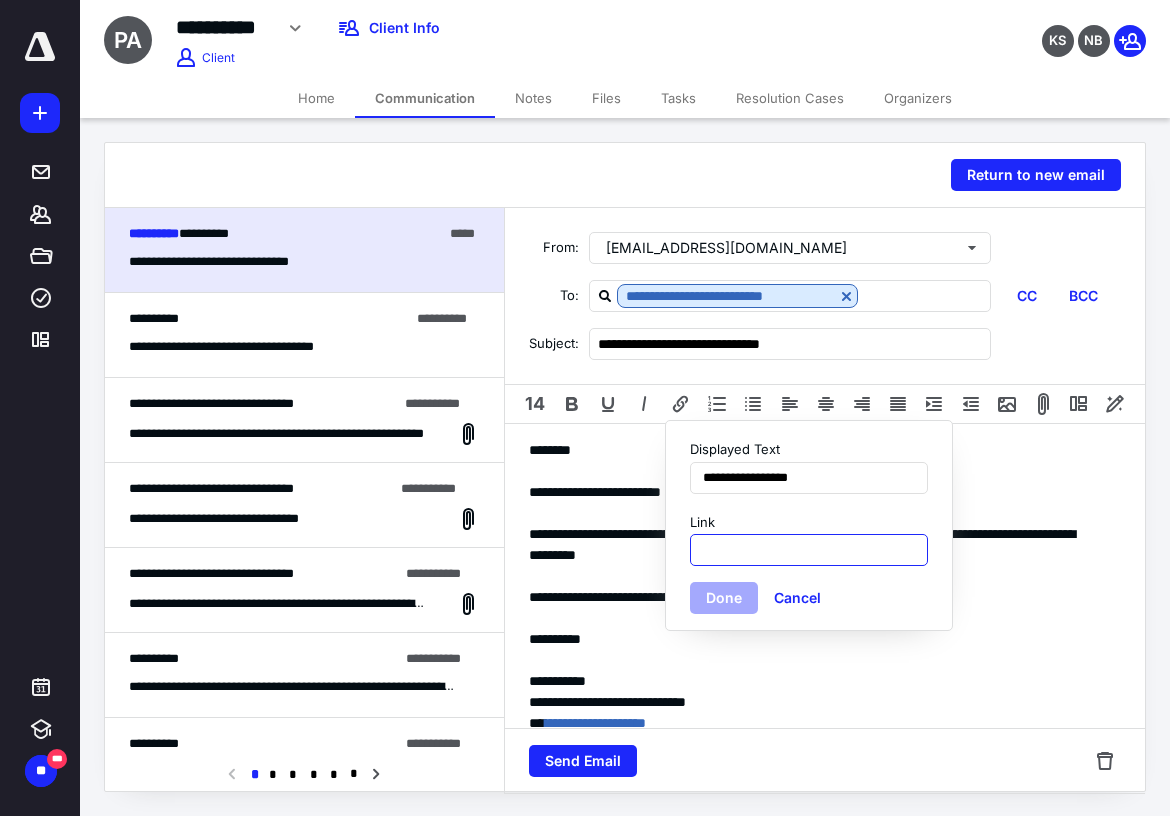 click on "Link" at bounding box center [809, 550] 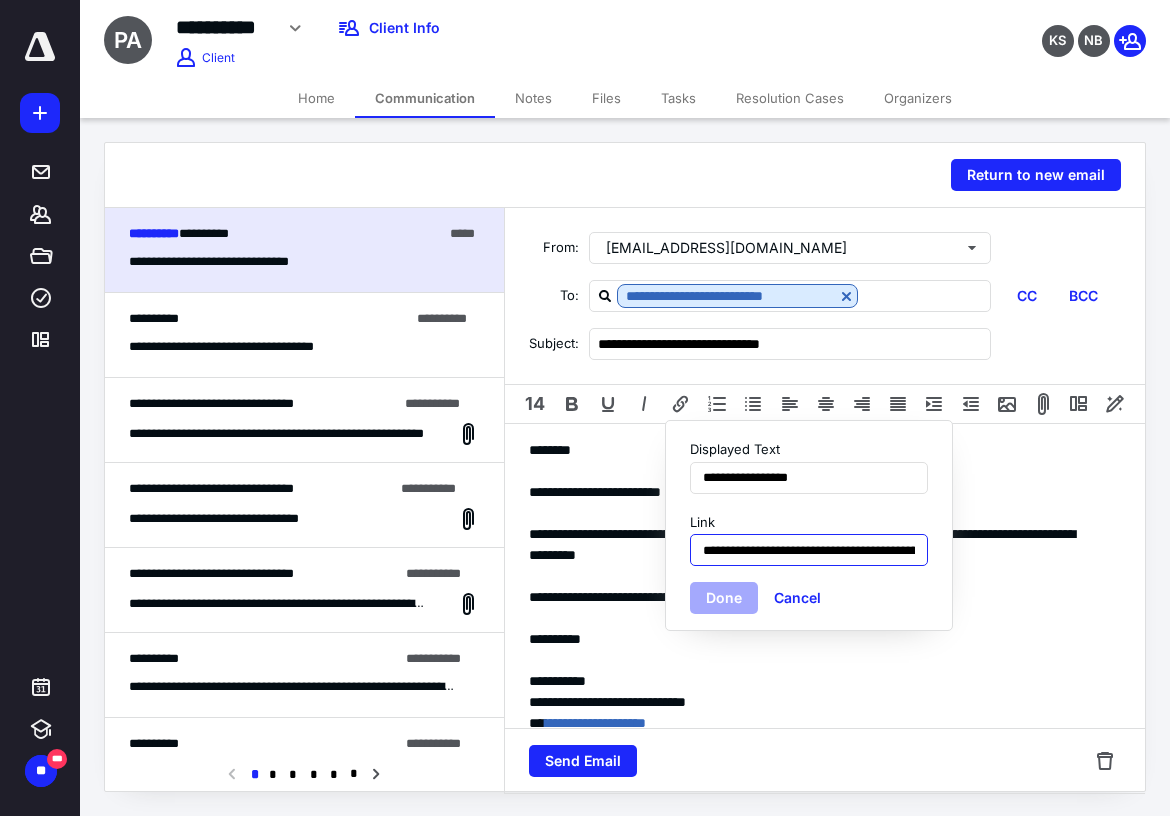scroll, scrollTop: 0, scrollLeft: 256, axis: horizontal 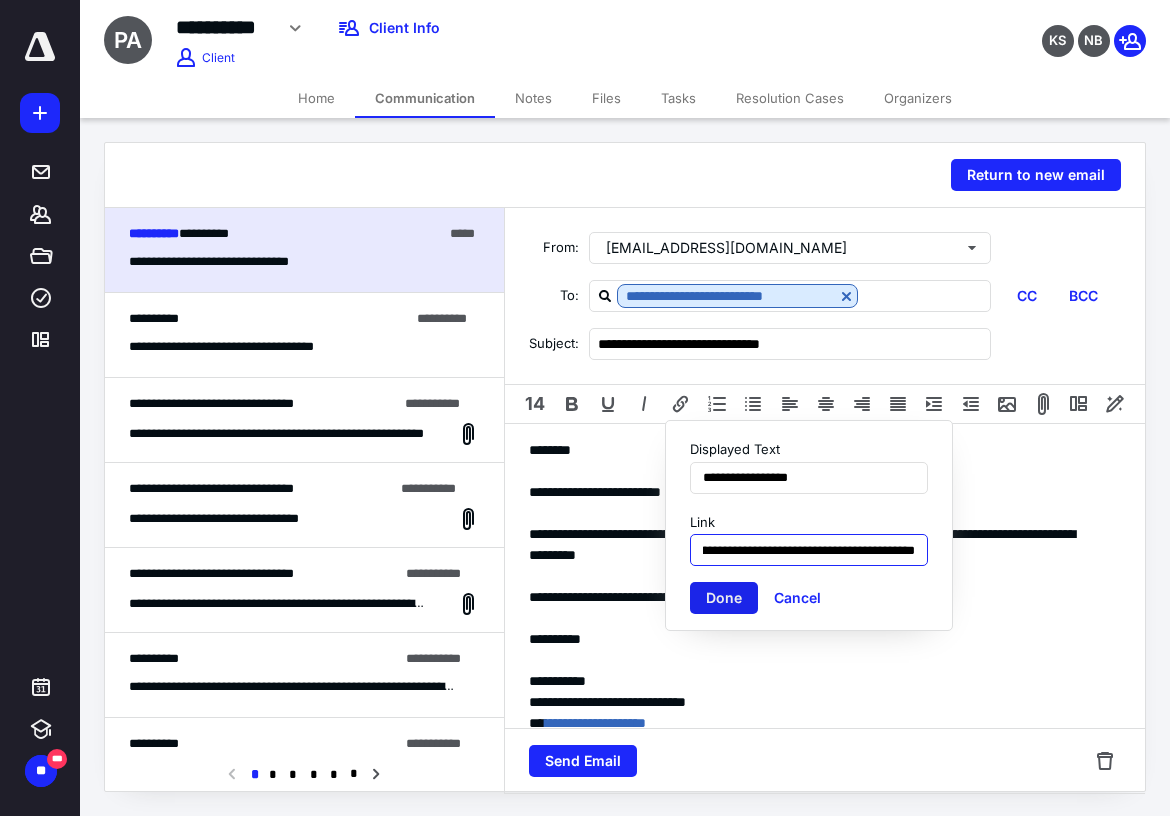 type on "**********" 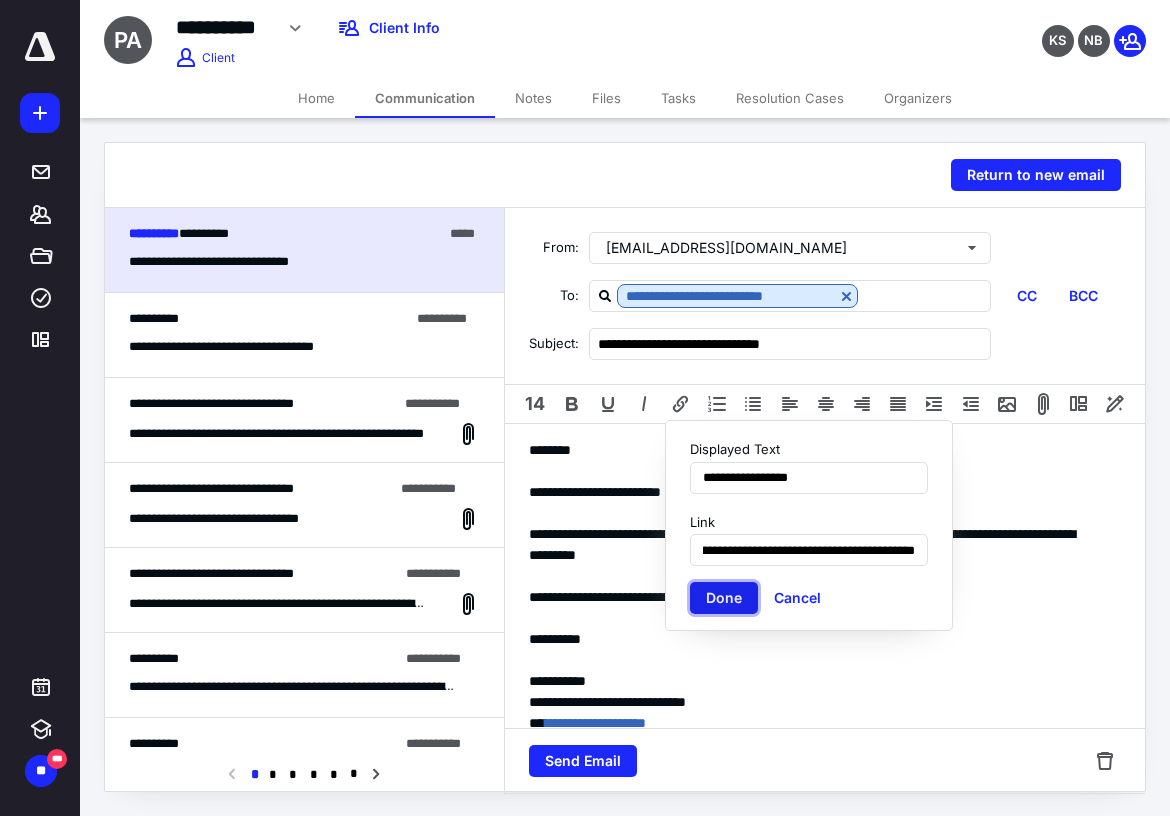 scroll, scrollTop: 0, scrollLeft: 0, axis: both 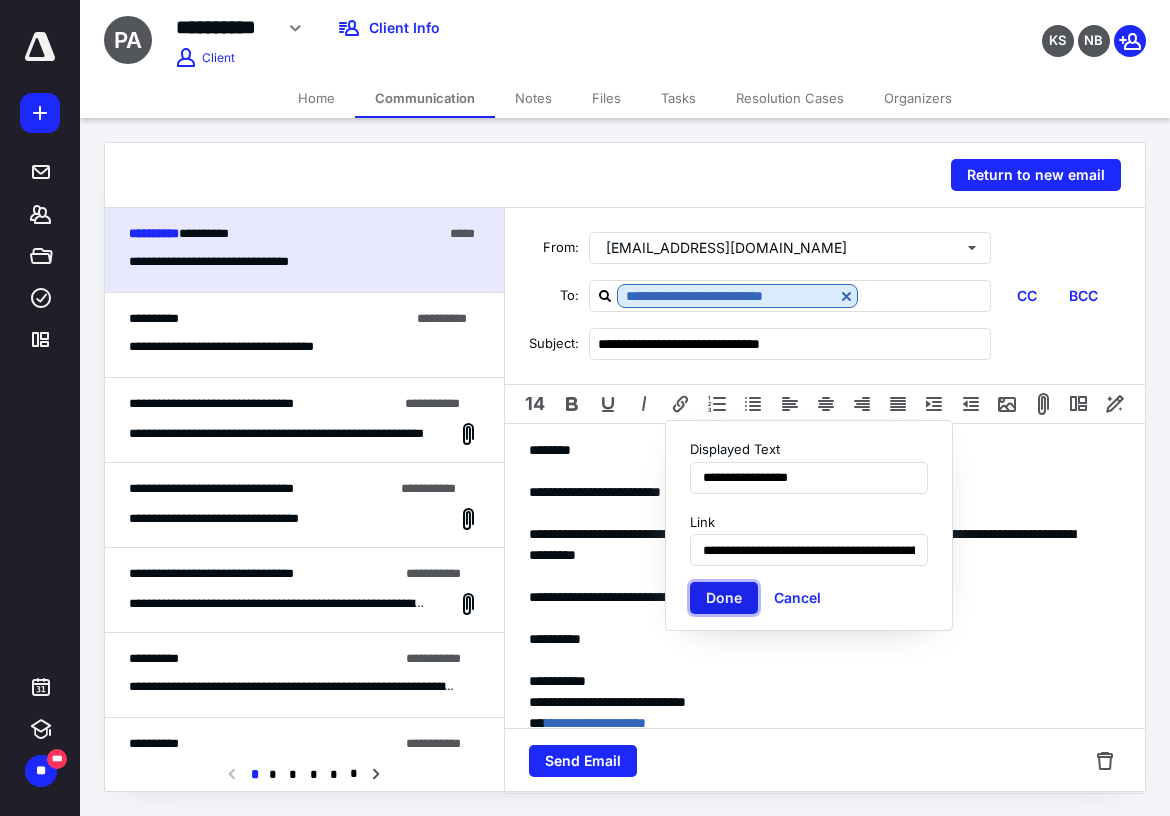 click on "Done" at bounding box center [724, 598] 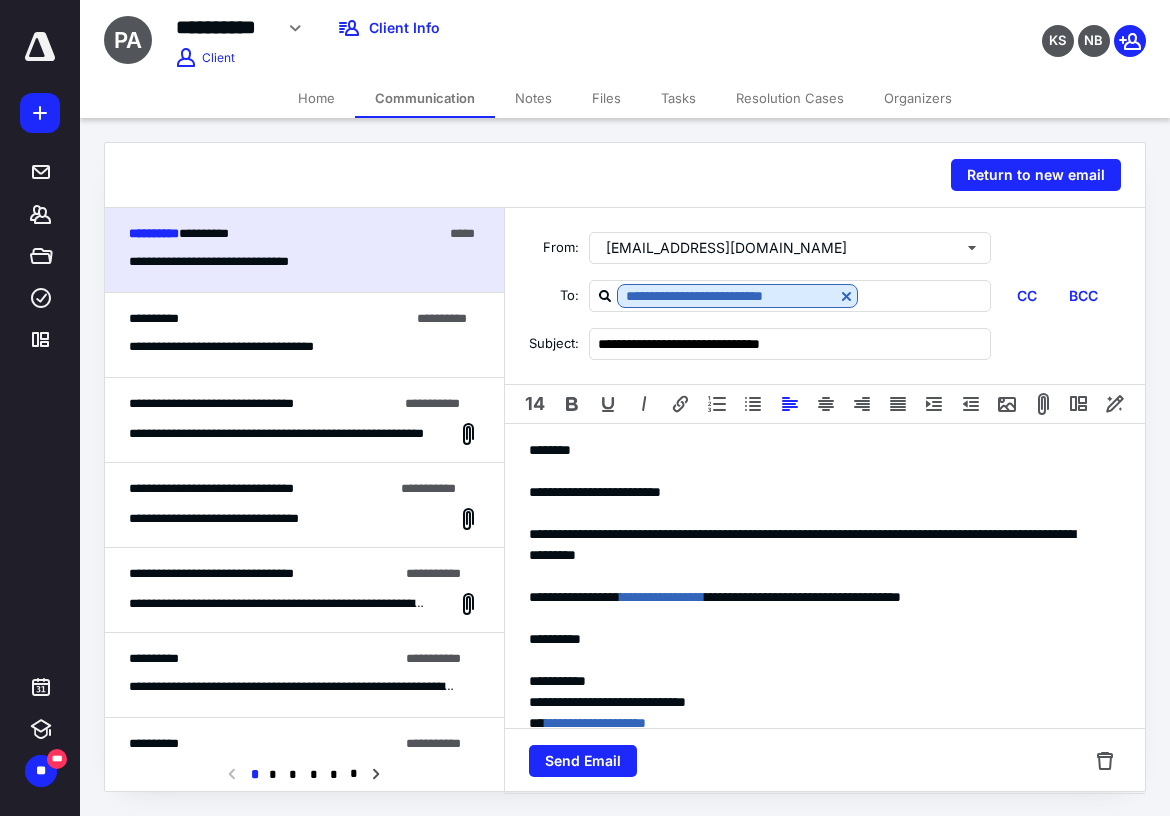 click on "**********" at bounding box center [813, 723] 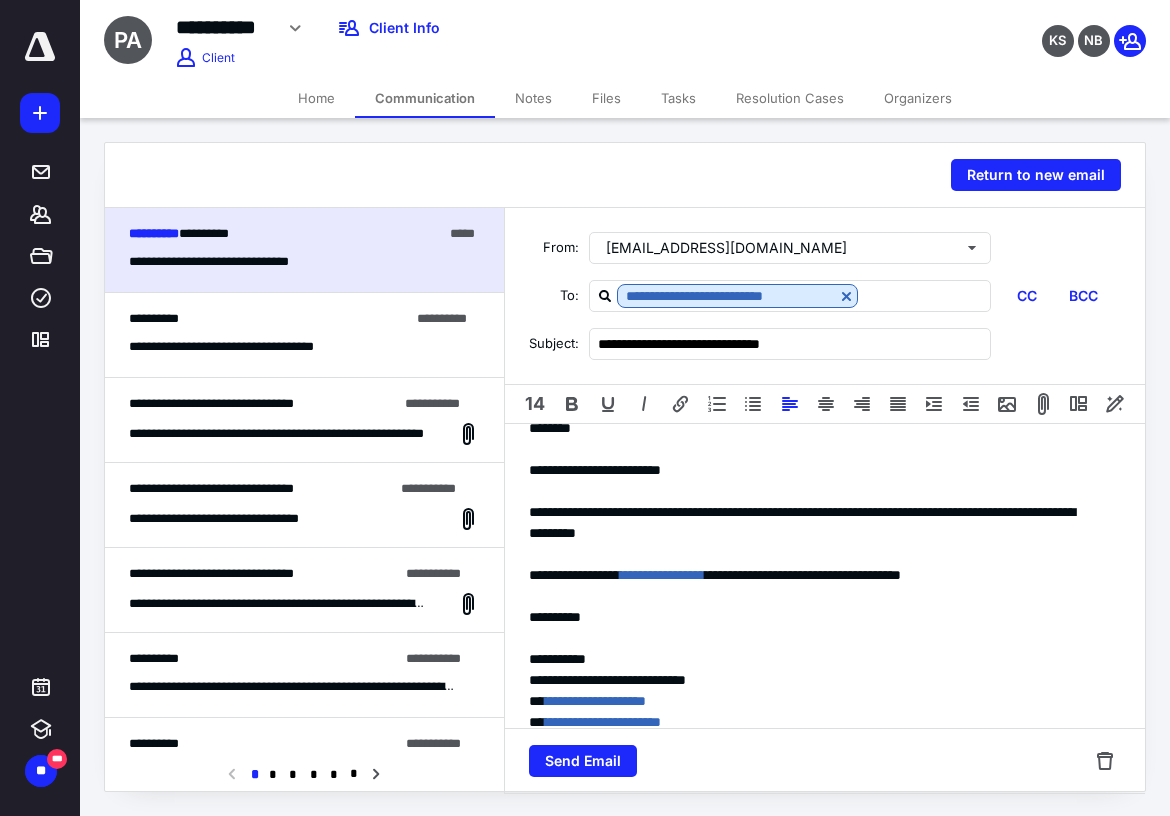 scroll, scrollTop: 0, scrollLeft: 0, axis: both 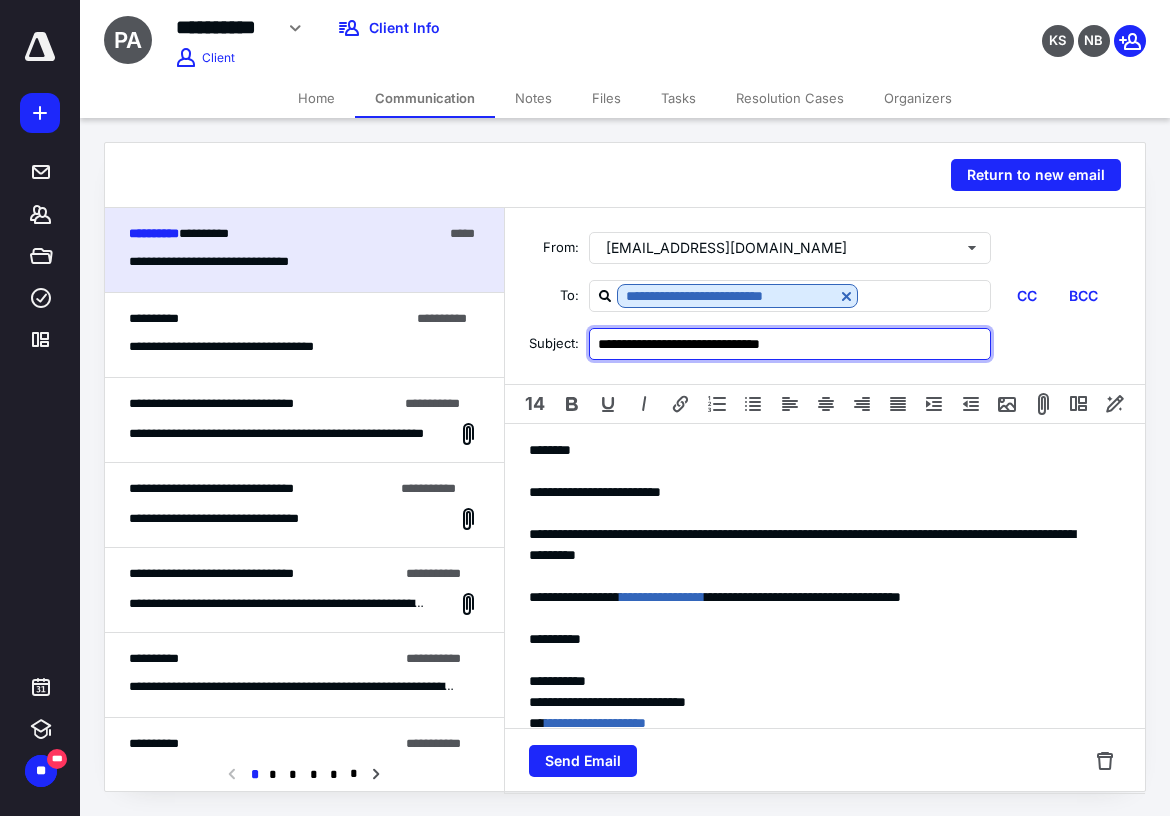click on "**********" at bounding box center [790, 344] 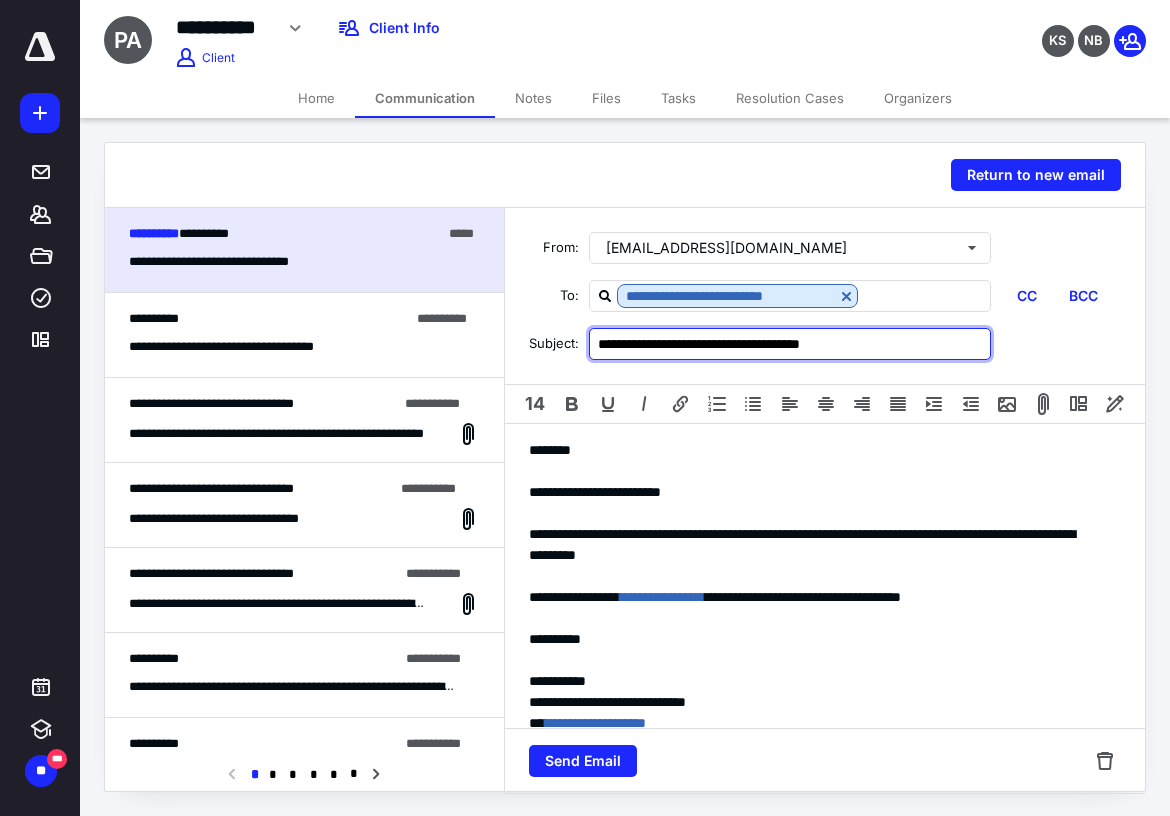 click on "**********" at bounding box center [790, 344] 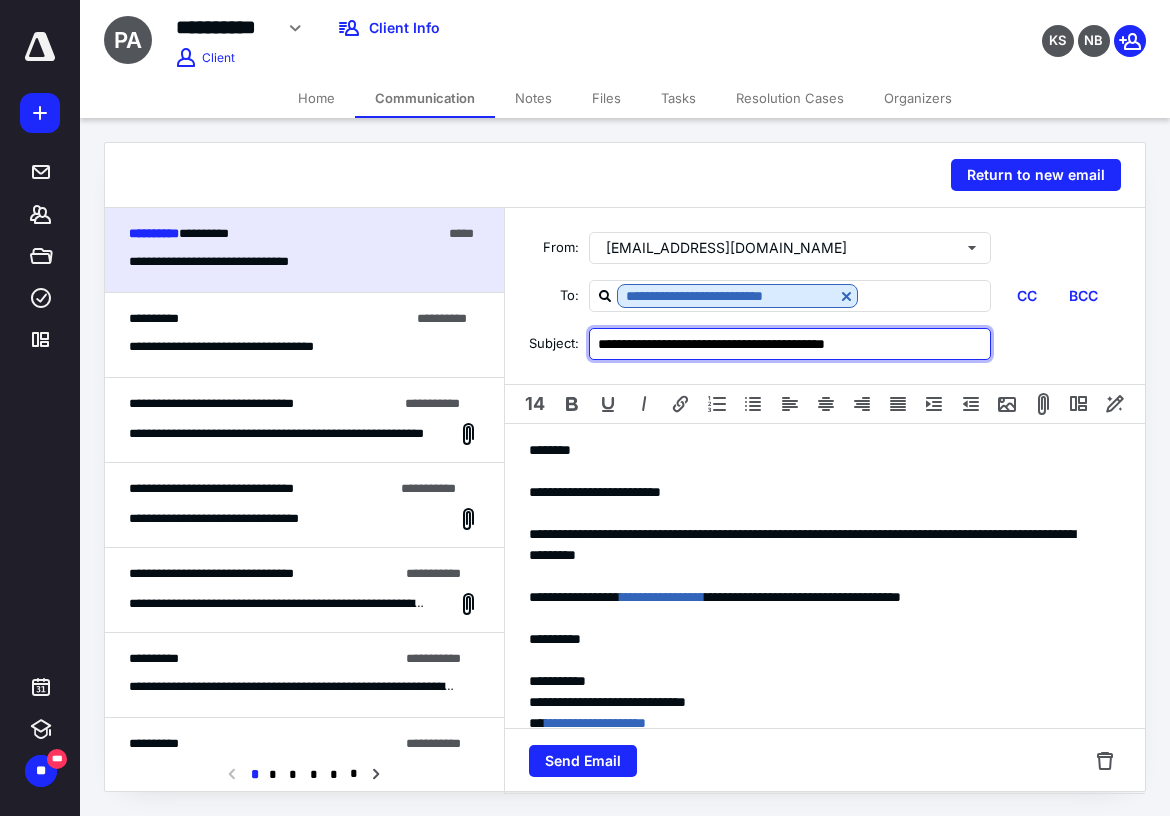 click on "**********" at bounding box center [790, 344] 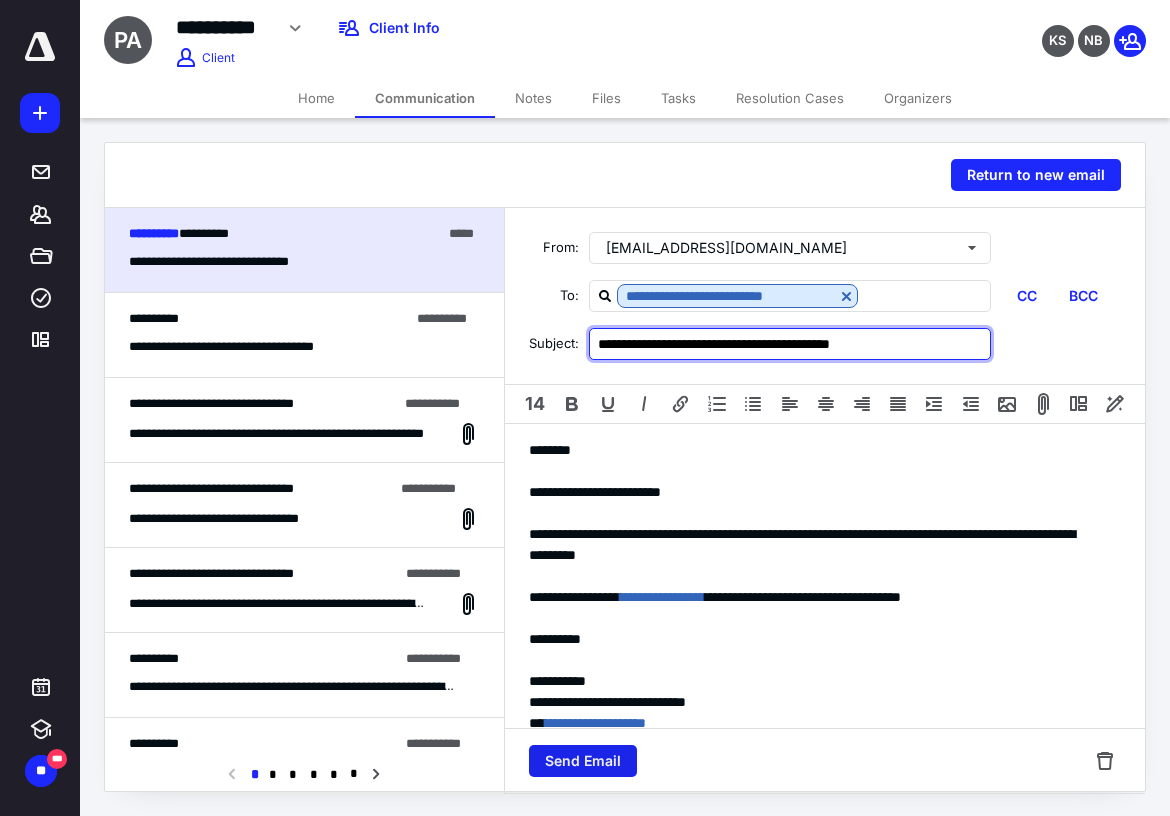 type on "**********" 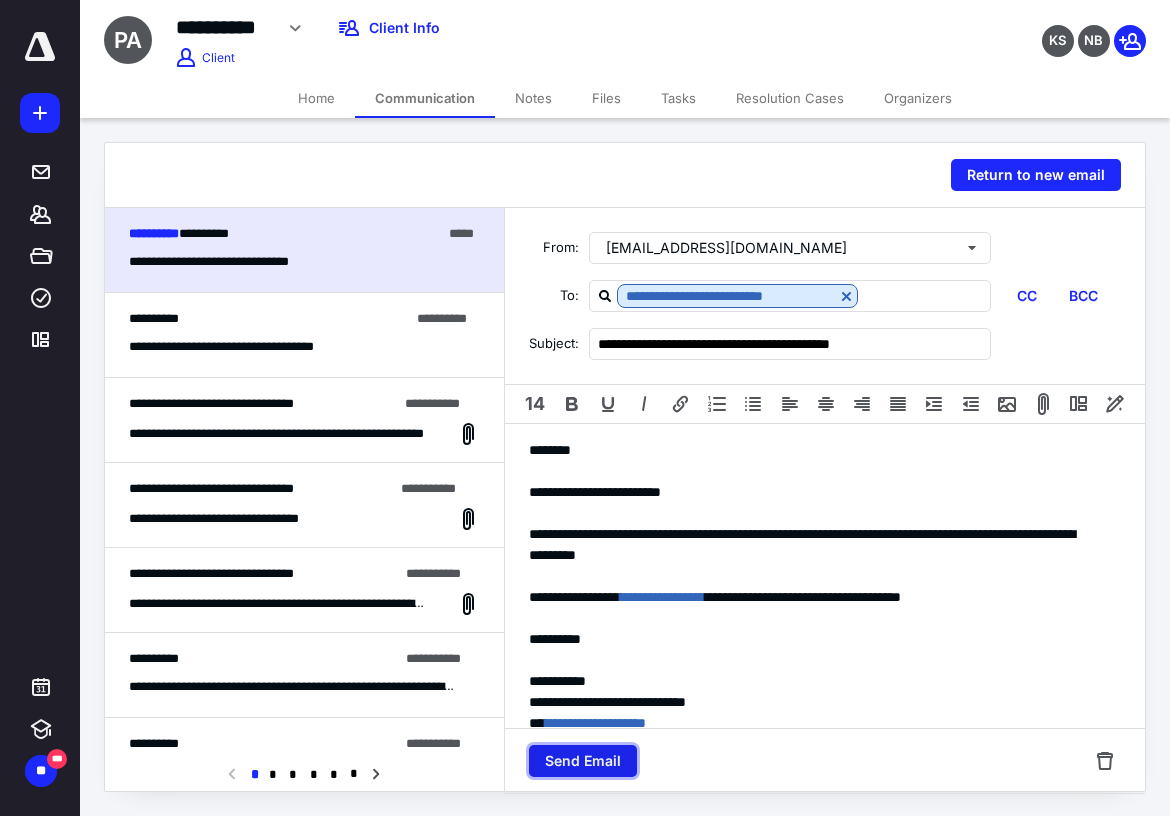 click on "Send Email" at bounding box center [583, 761] 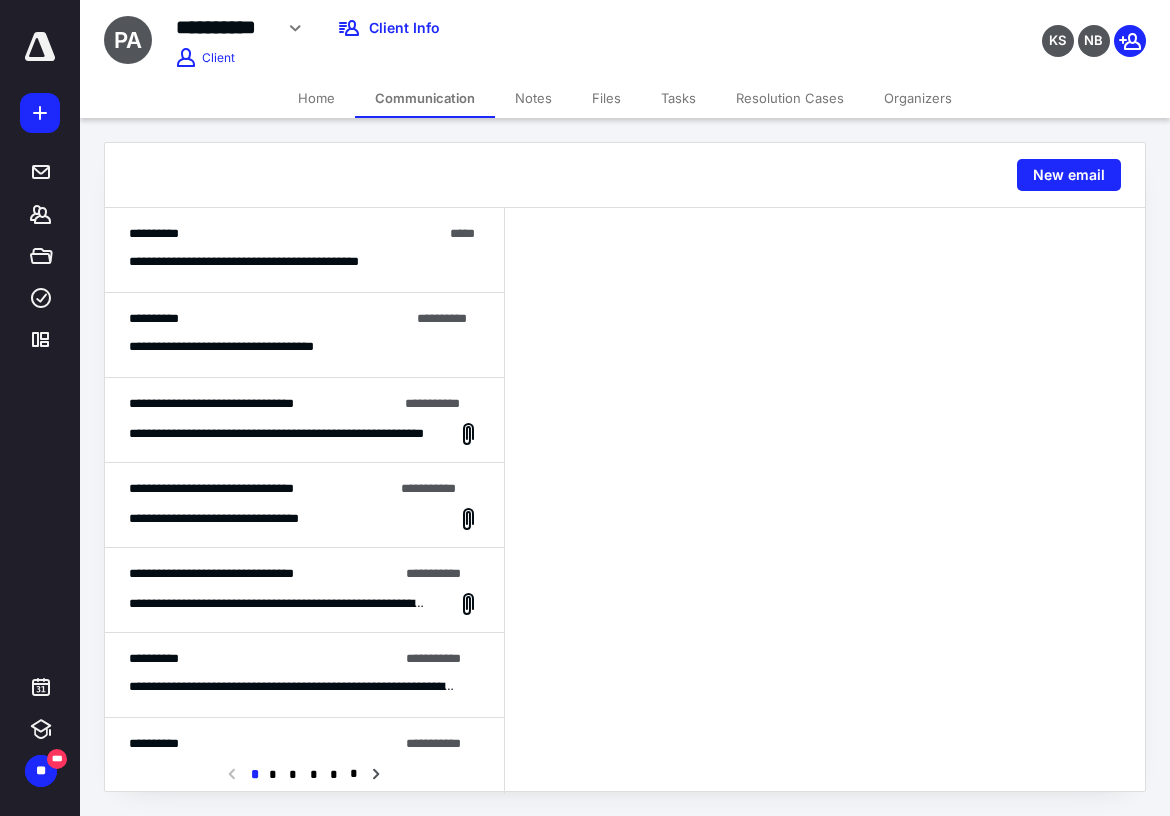 click on "**********" at bounding box center [304, 250] 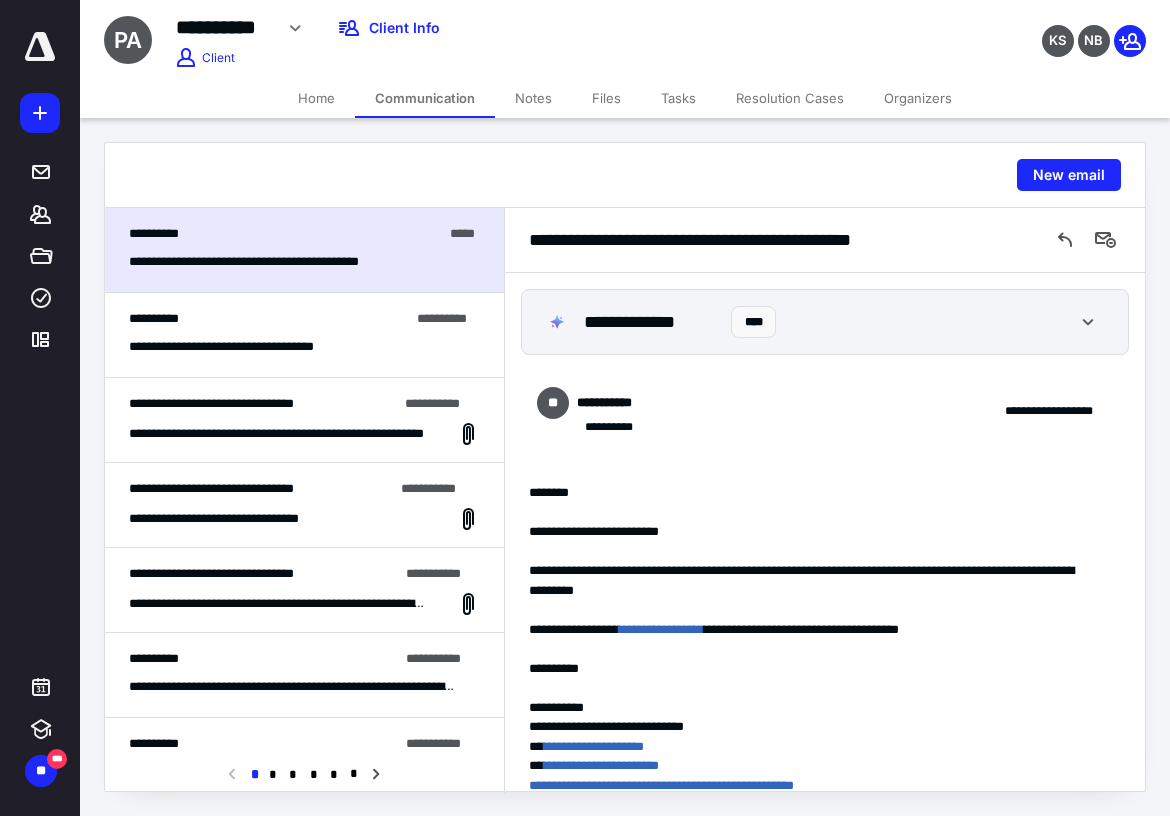 scroll, scrollTop: 34, scrollLeft: 0, axis: vertical 